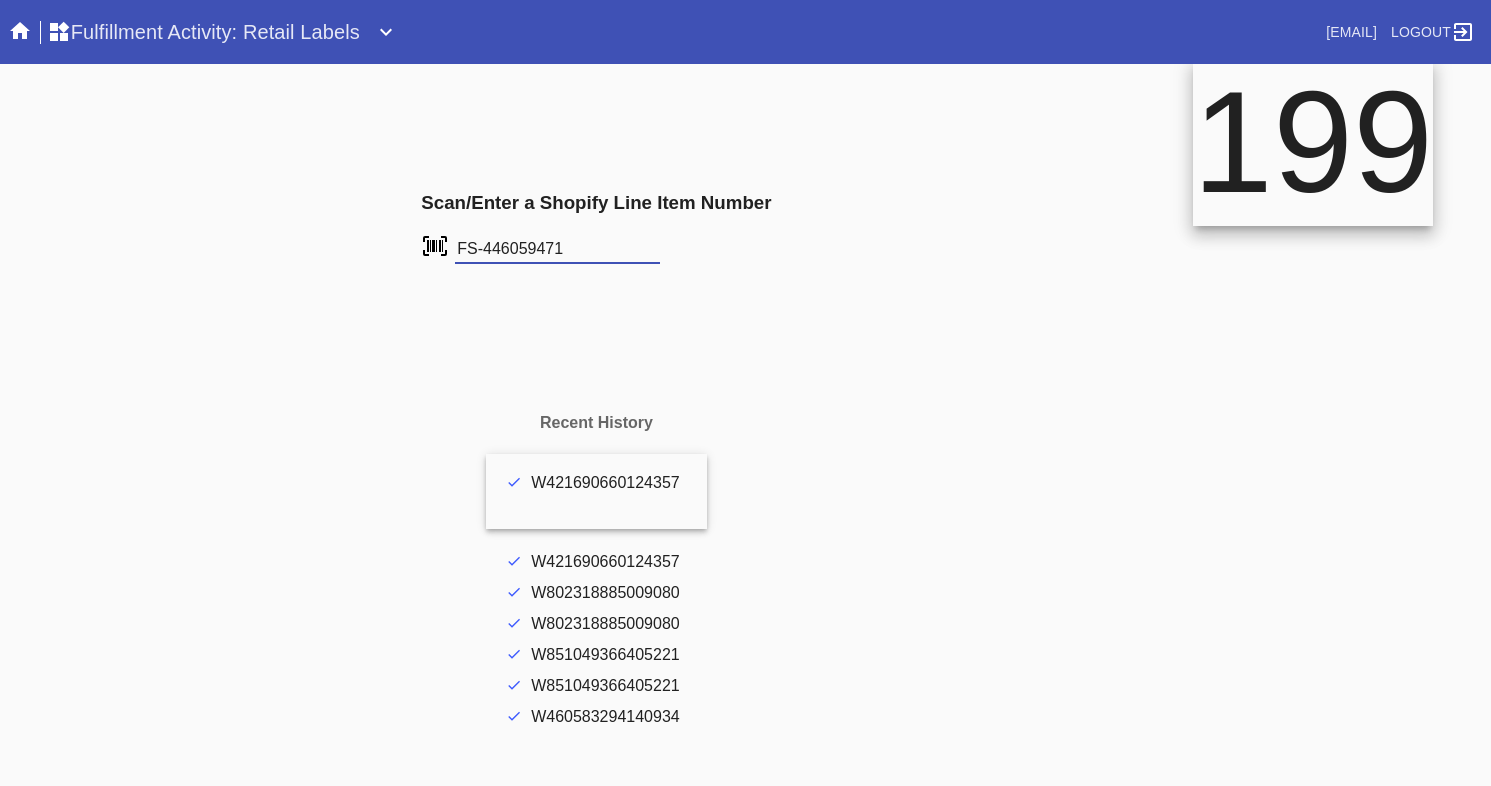 scroll, scrollTop: 0, scrollLeft: 0, axis: both 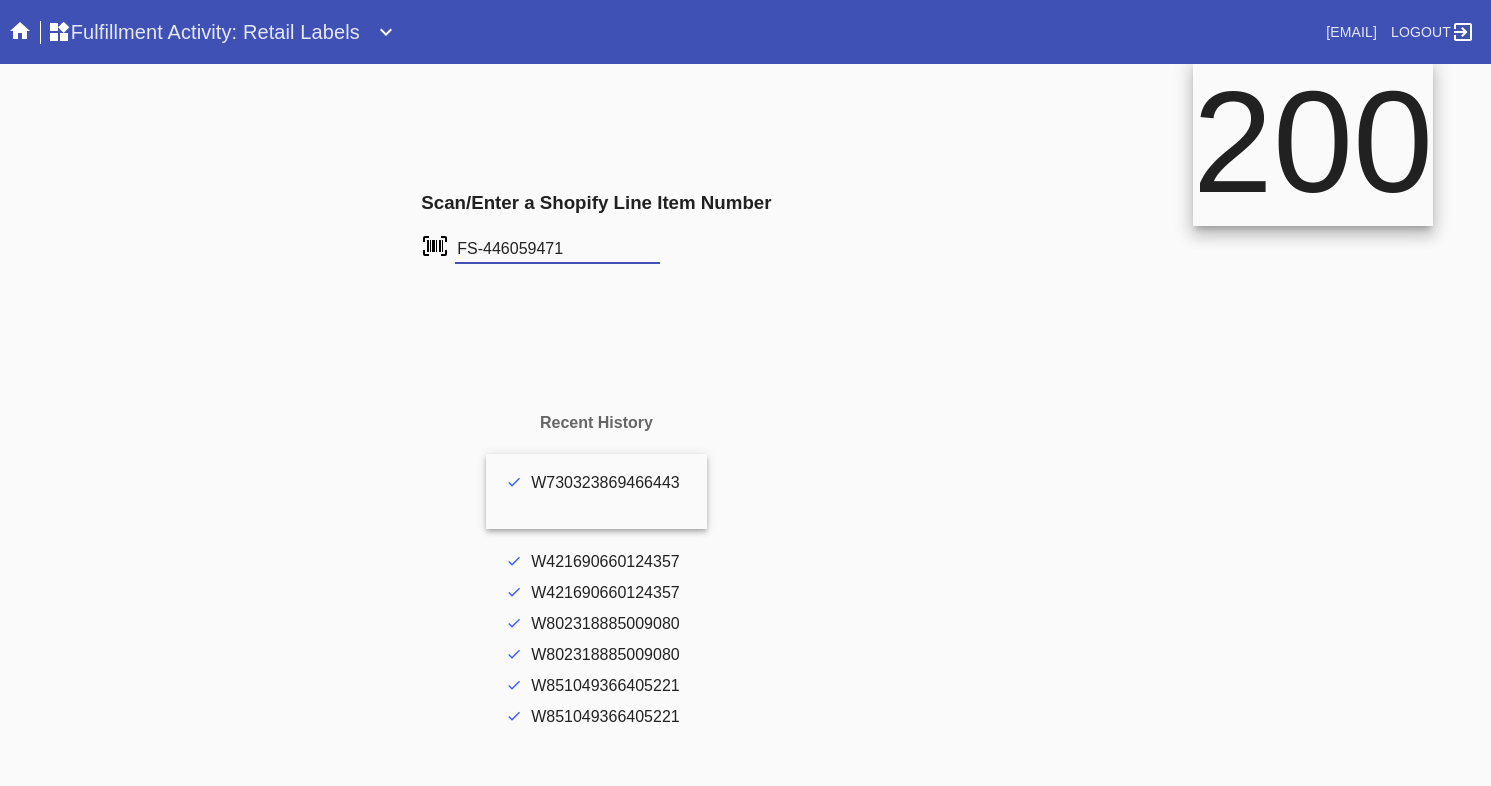 type on "FS-446059471" 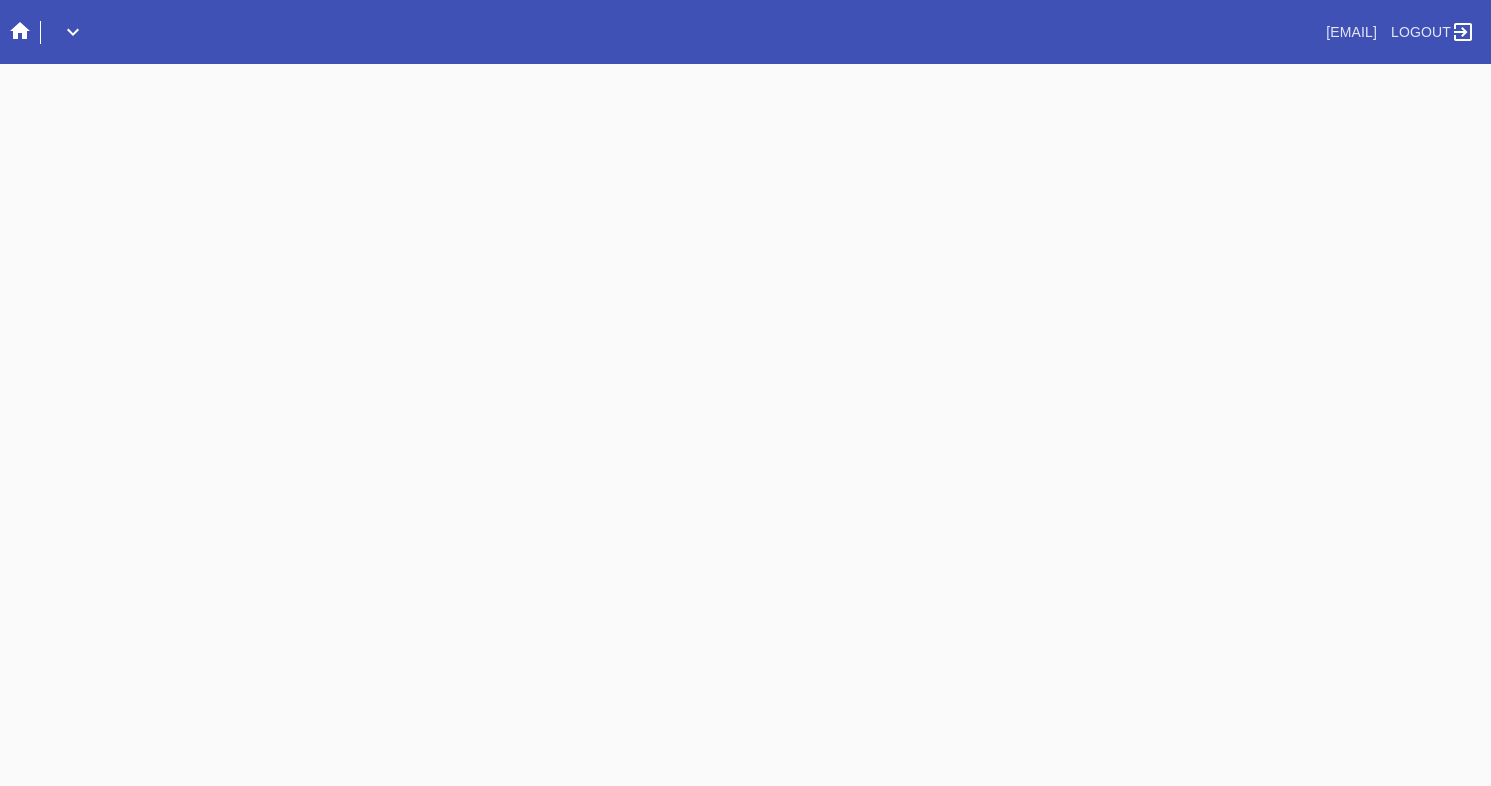 scroll, scrollTop: 0, scrollLeft: 0, axis: both 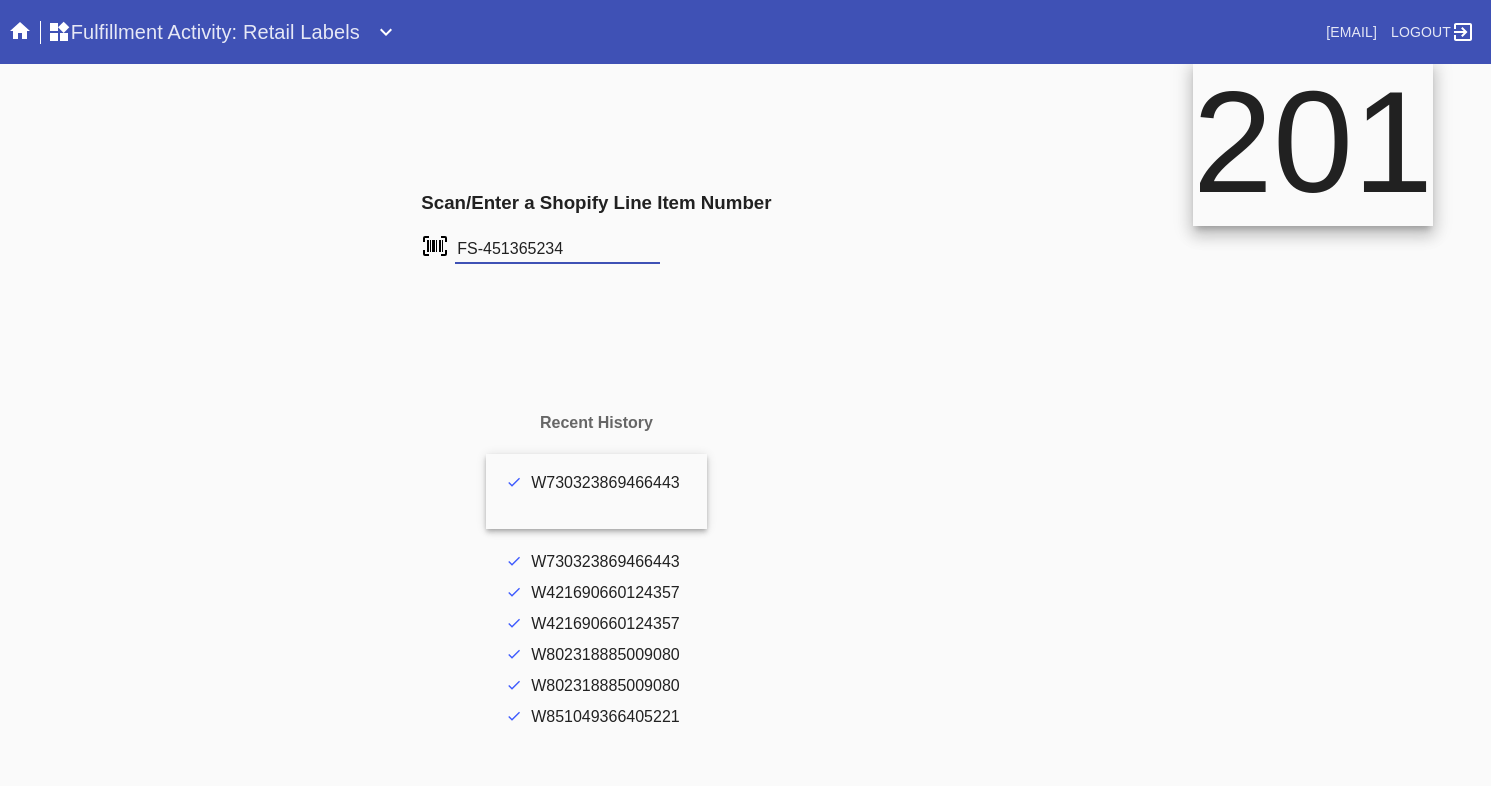 type on "FS-451365234" 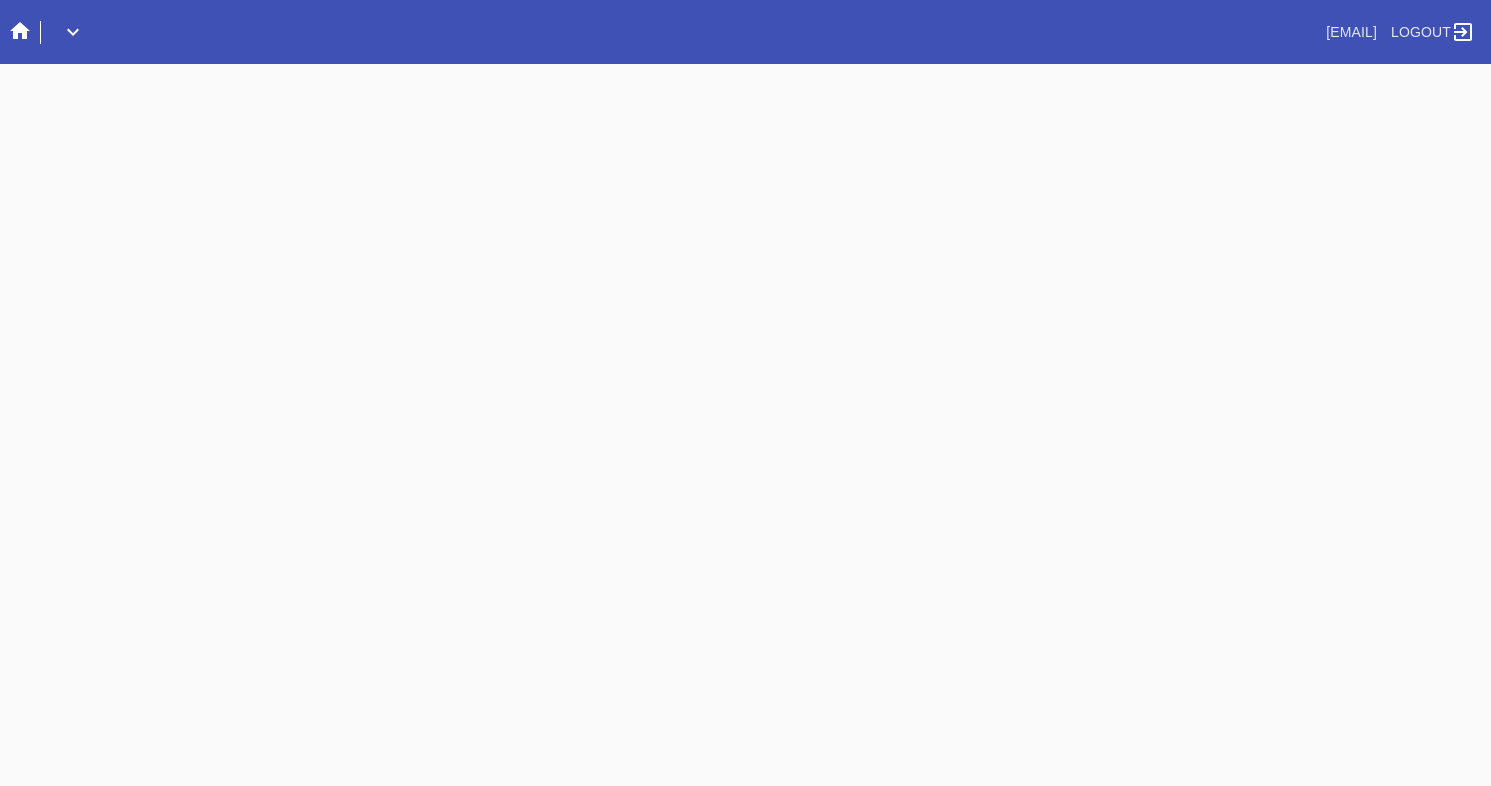 scroll, scrollTop: 0, scrollLeft: 0, axis: both 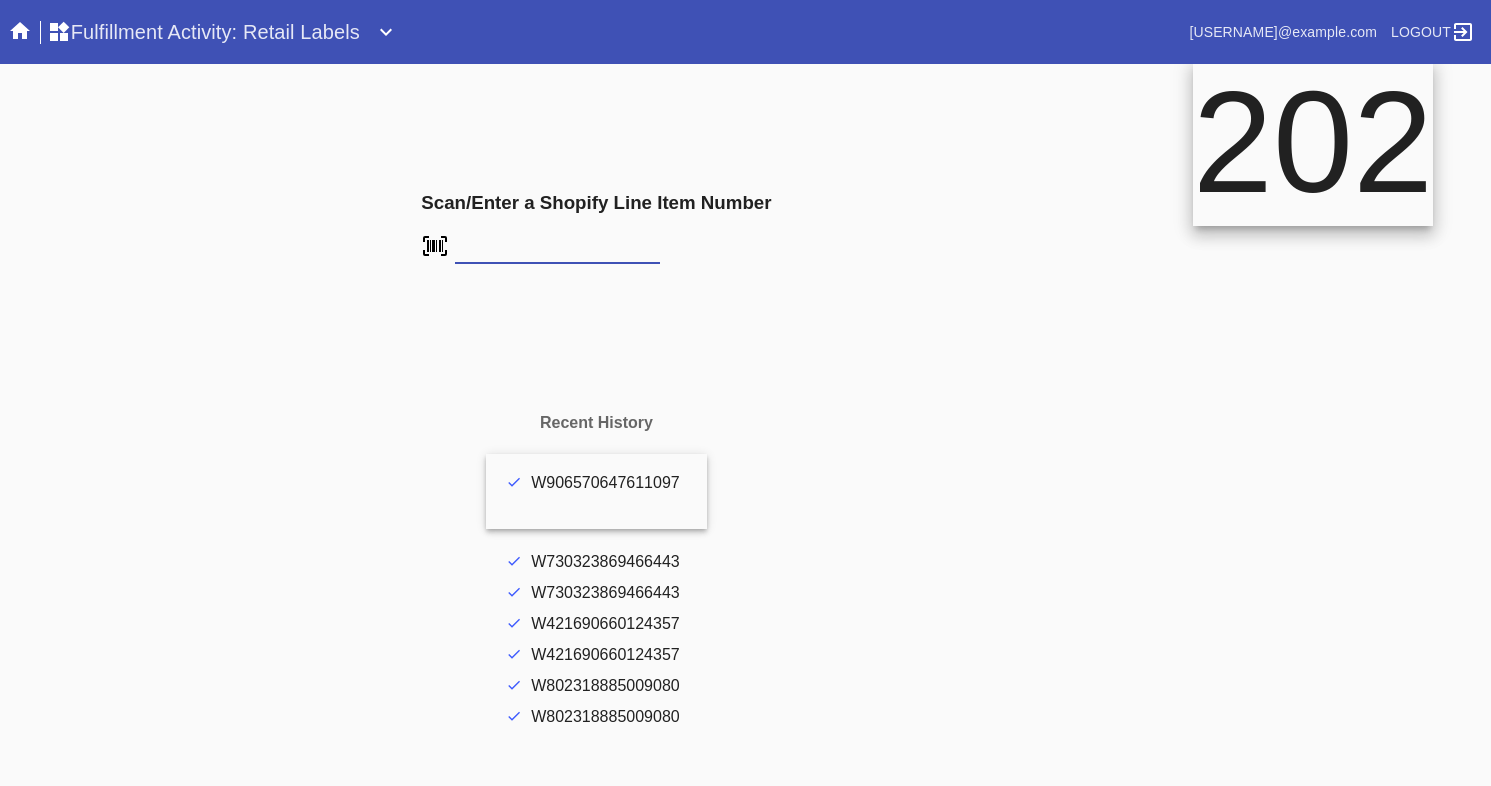 type on "FS-451365234" 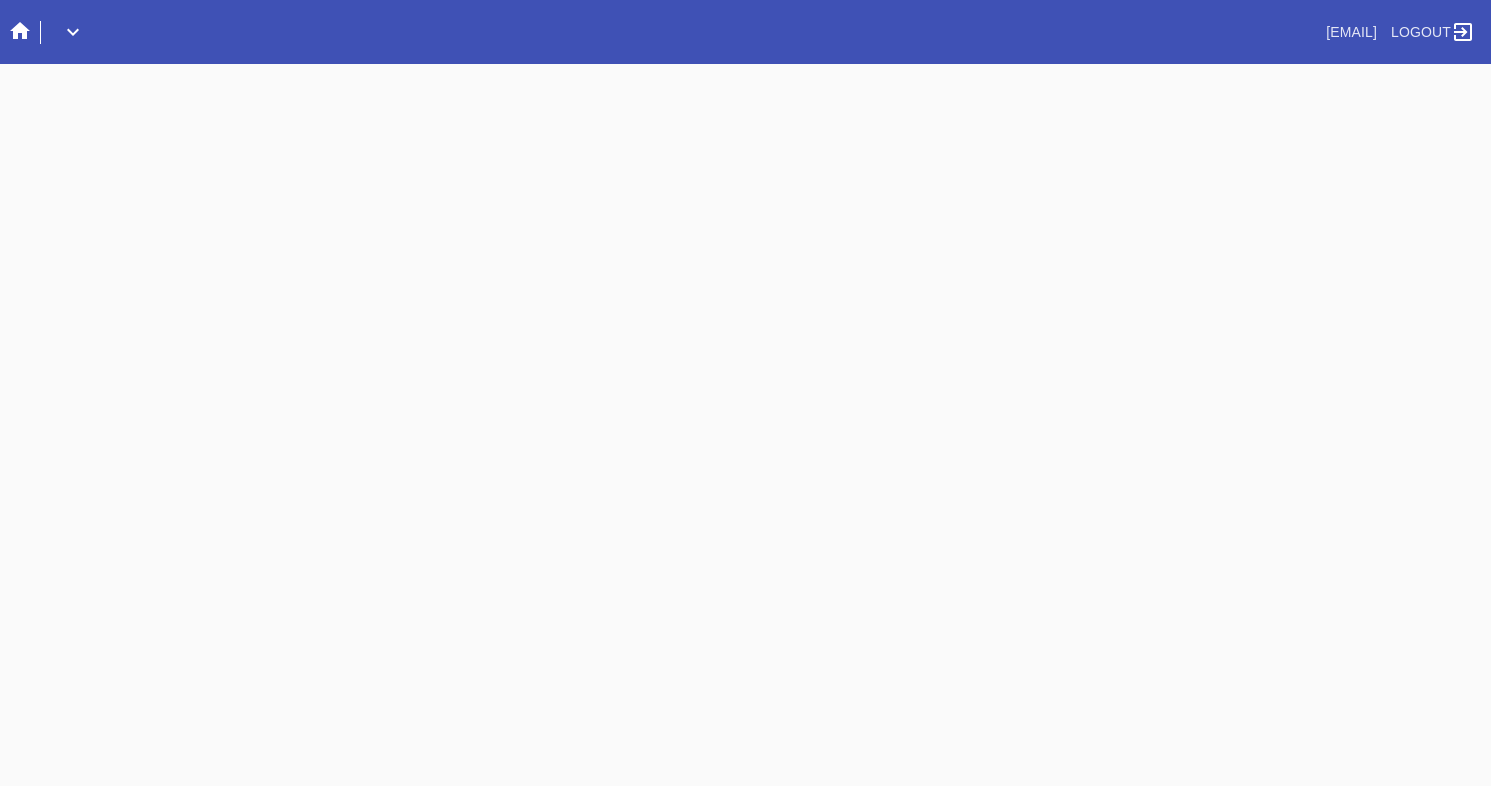 scroll, scrollTop: 0, scrollLeft: 0, axis: both 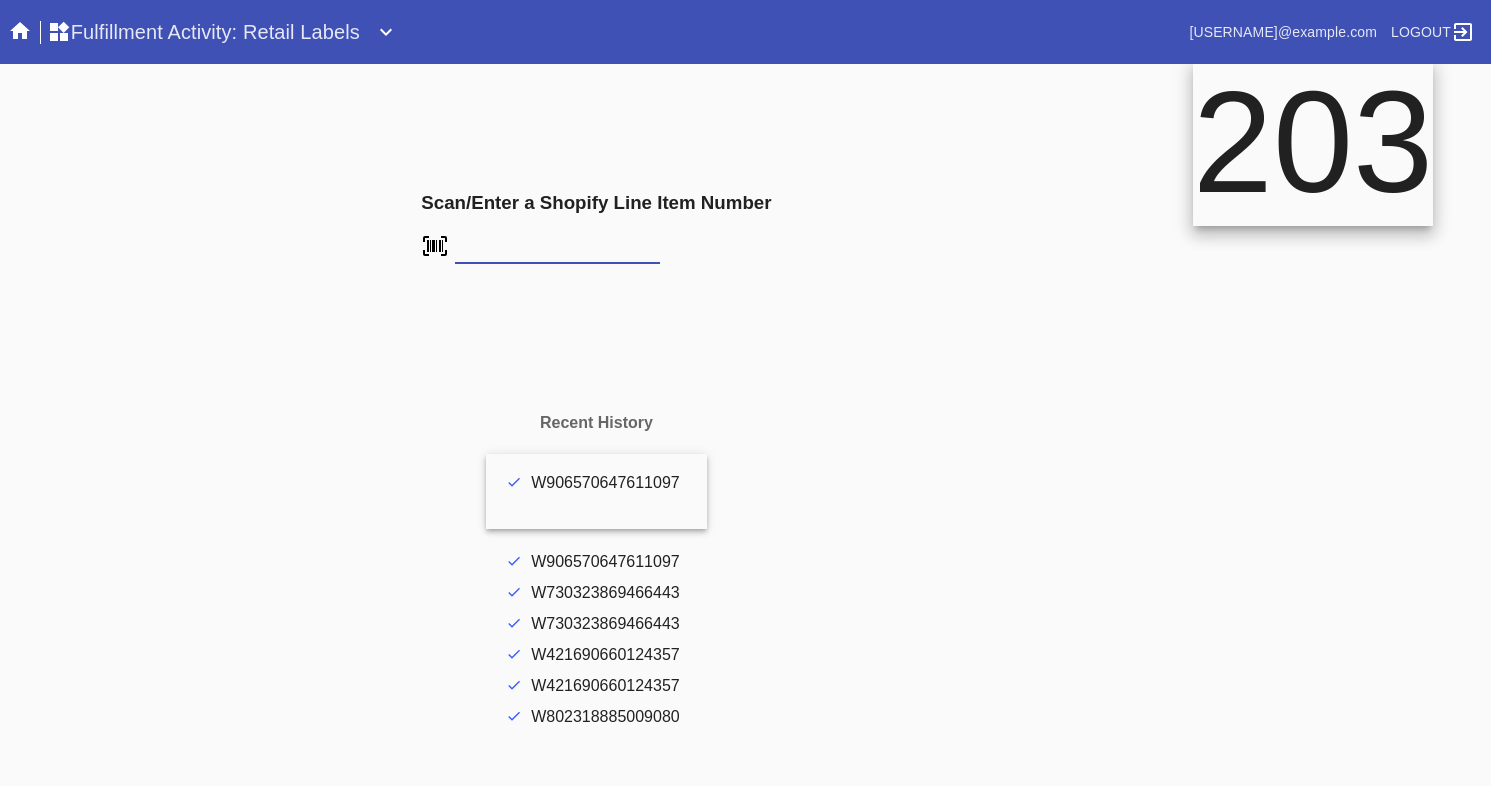 type on "FS-298753550" 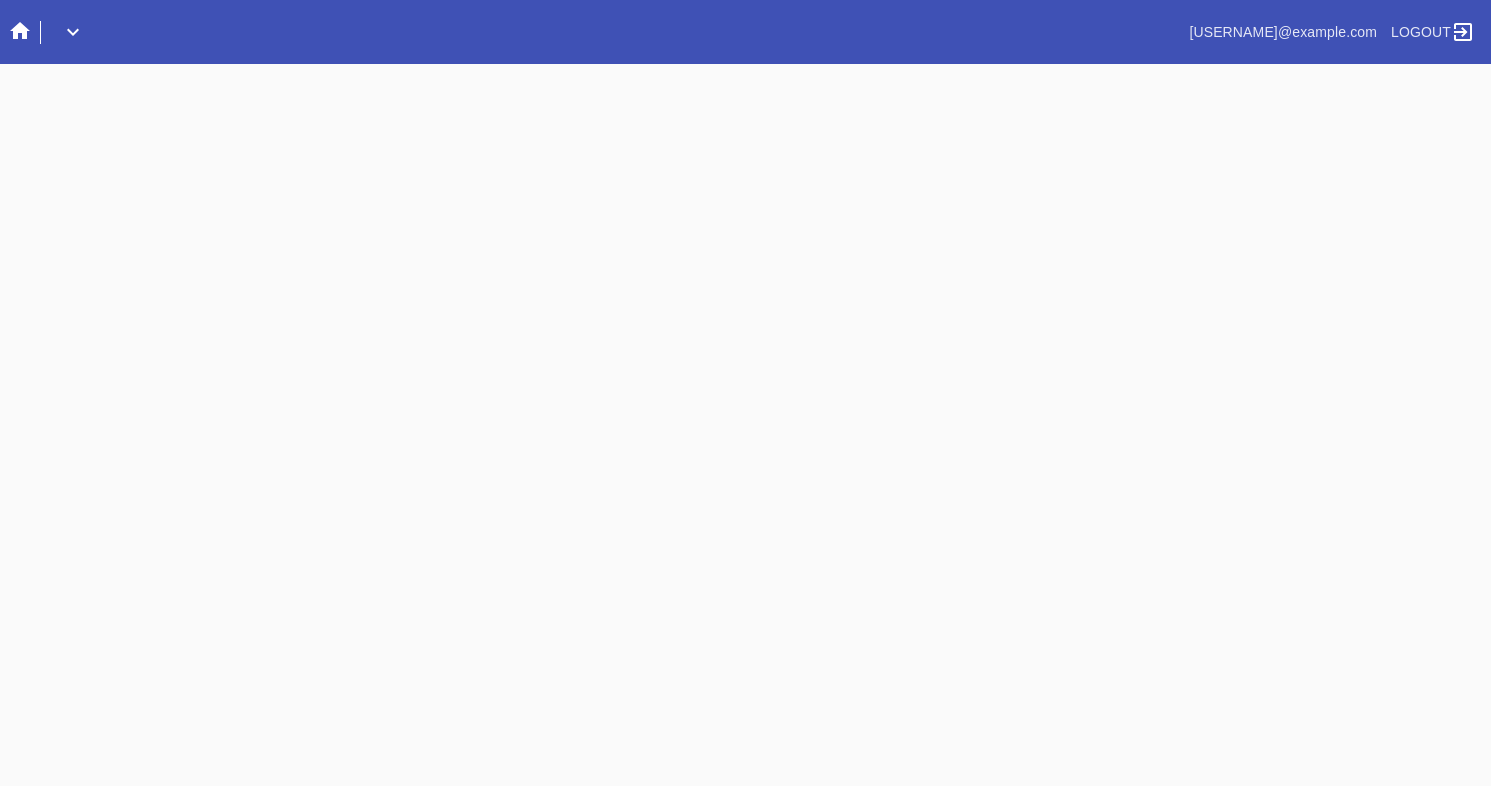 scroll, scrollTop: 0, scrollLeft: 0, axis: both 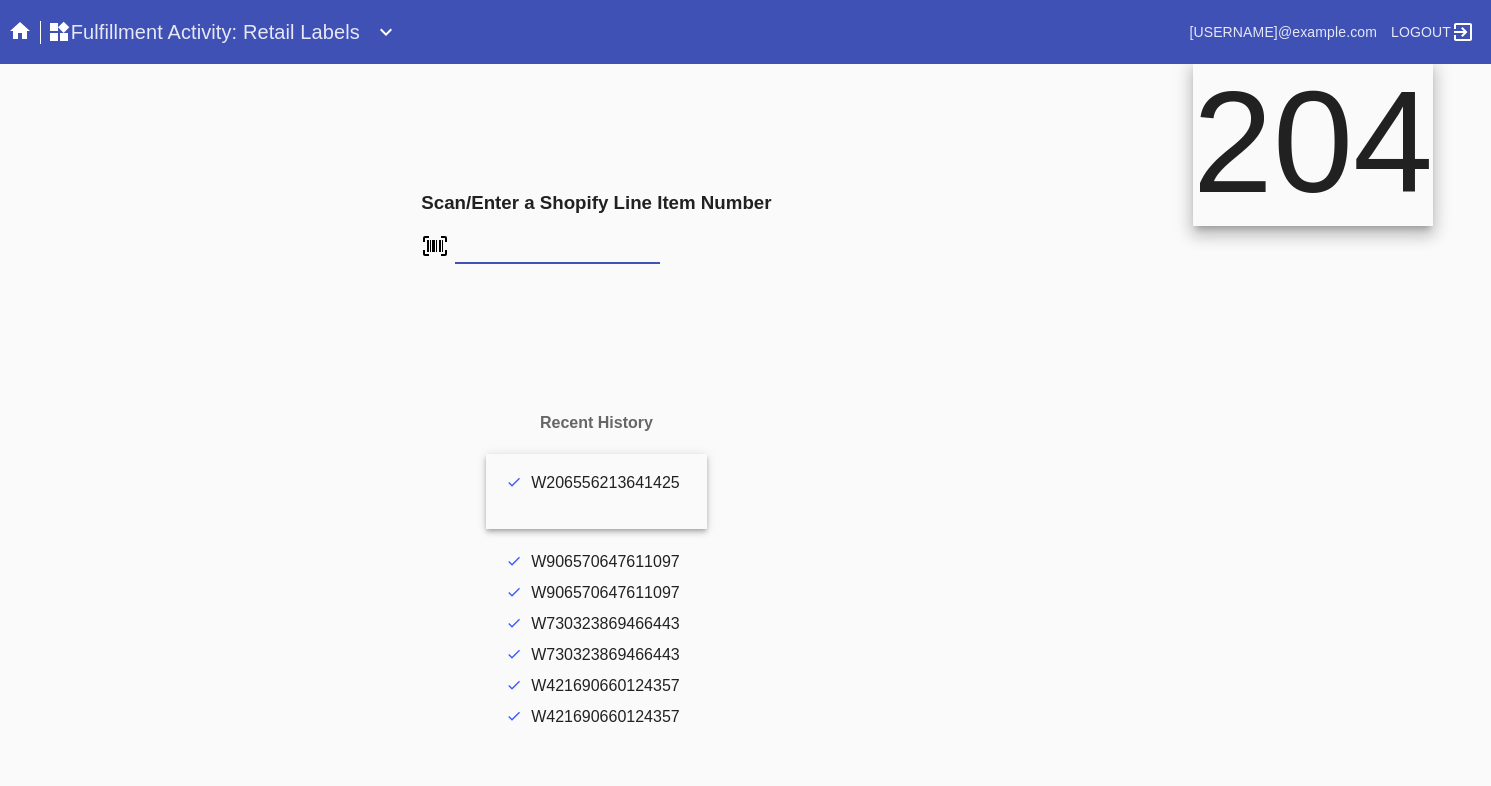 type on "[NUMBER]" 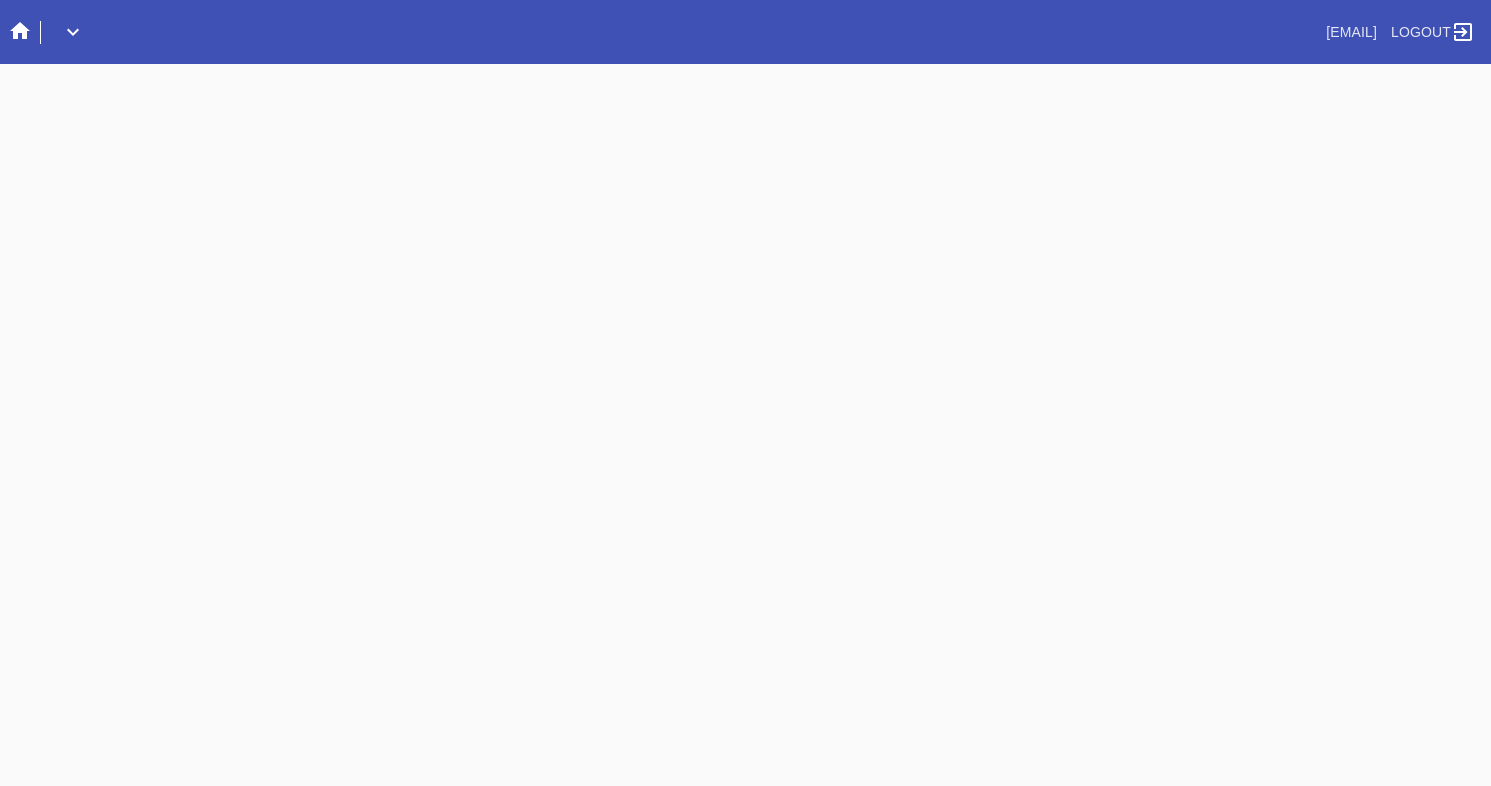 scroll, scrollTop: 0, scrollLeft: 0, axis: both 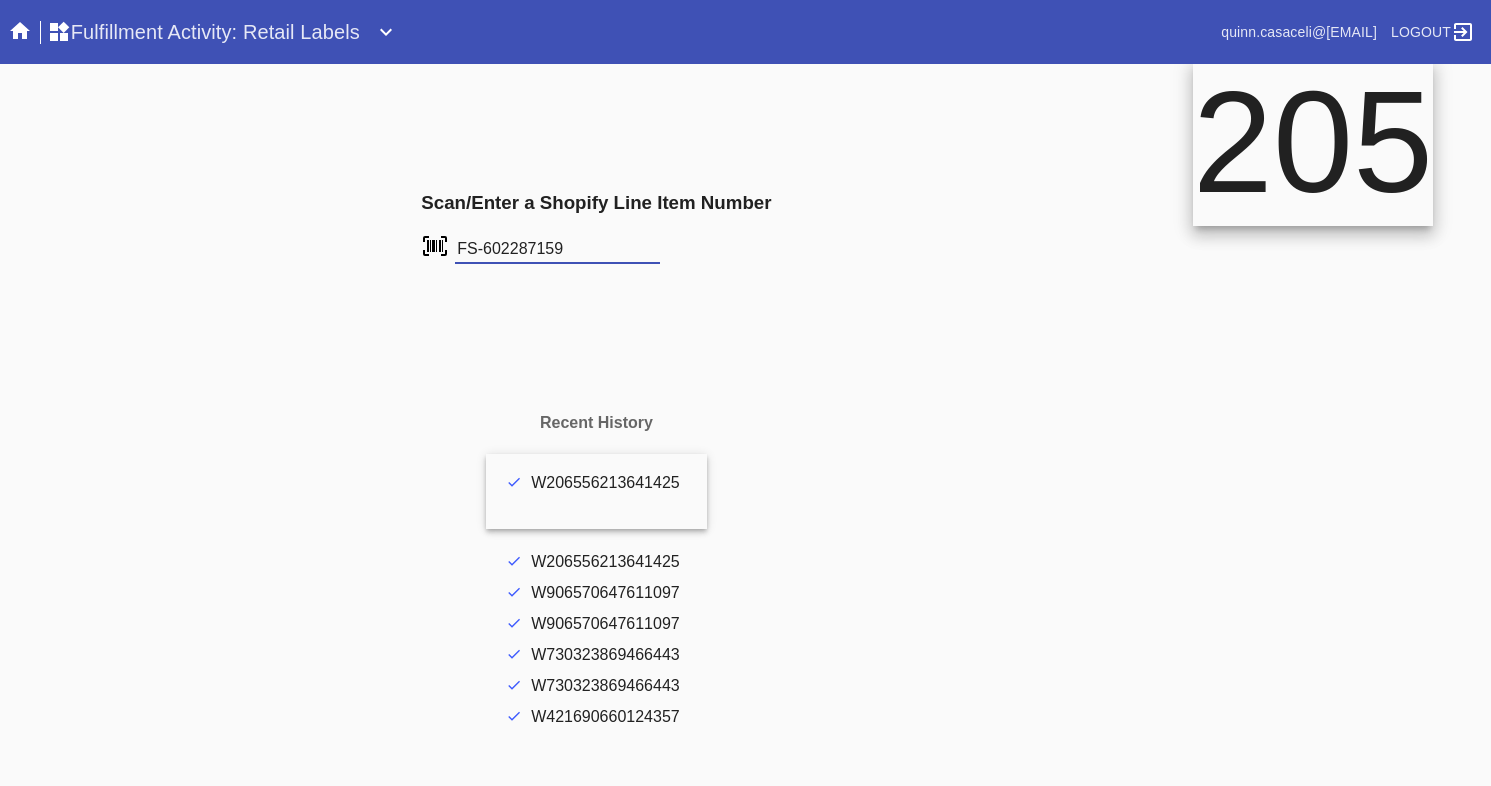 type on "FS-602287159" 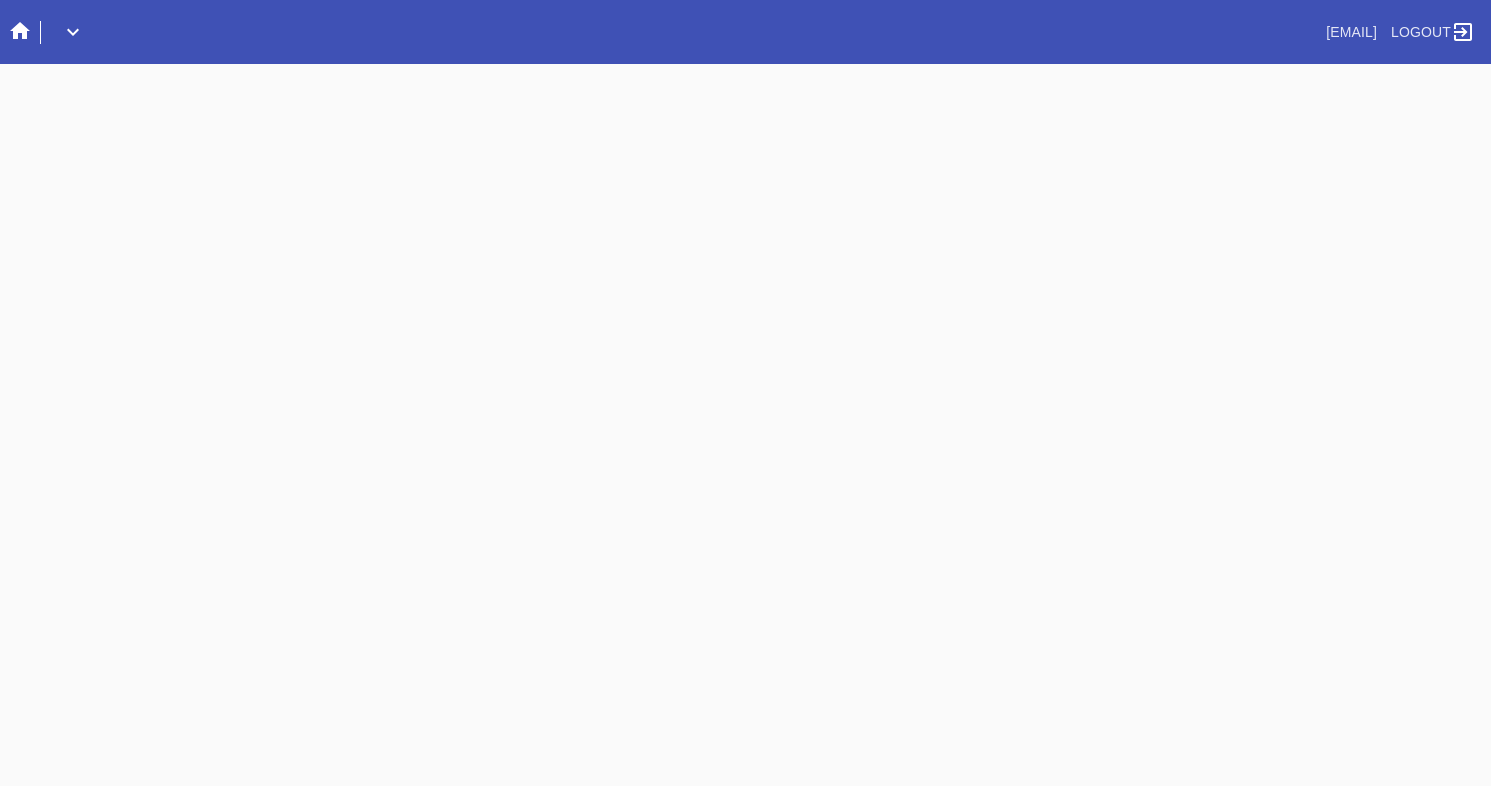 scroll, scrollTop: 0, scrollLeft: 0, axis: both 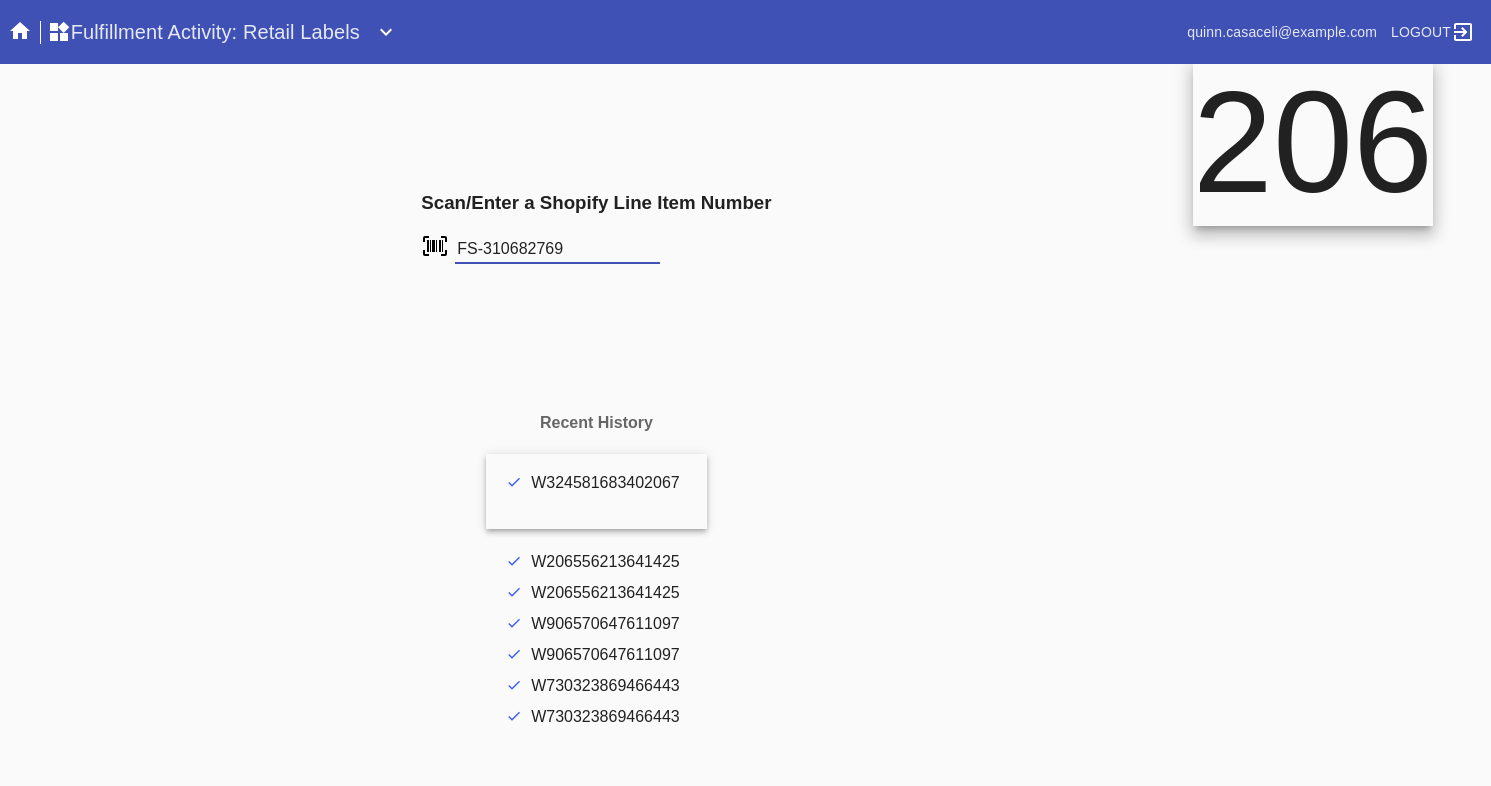 type on "FS-310682769" 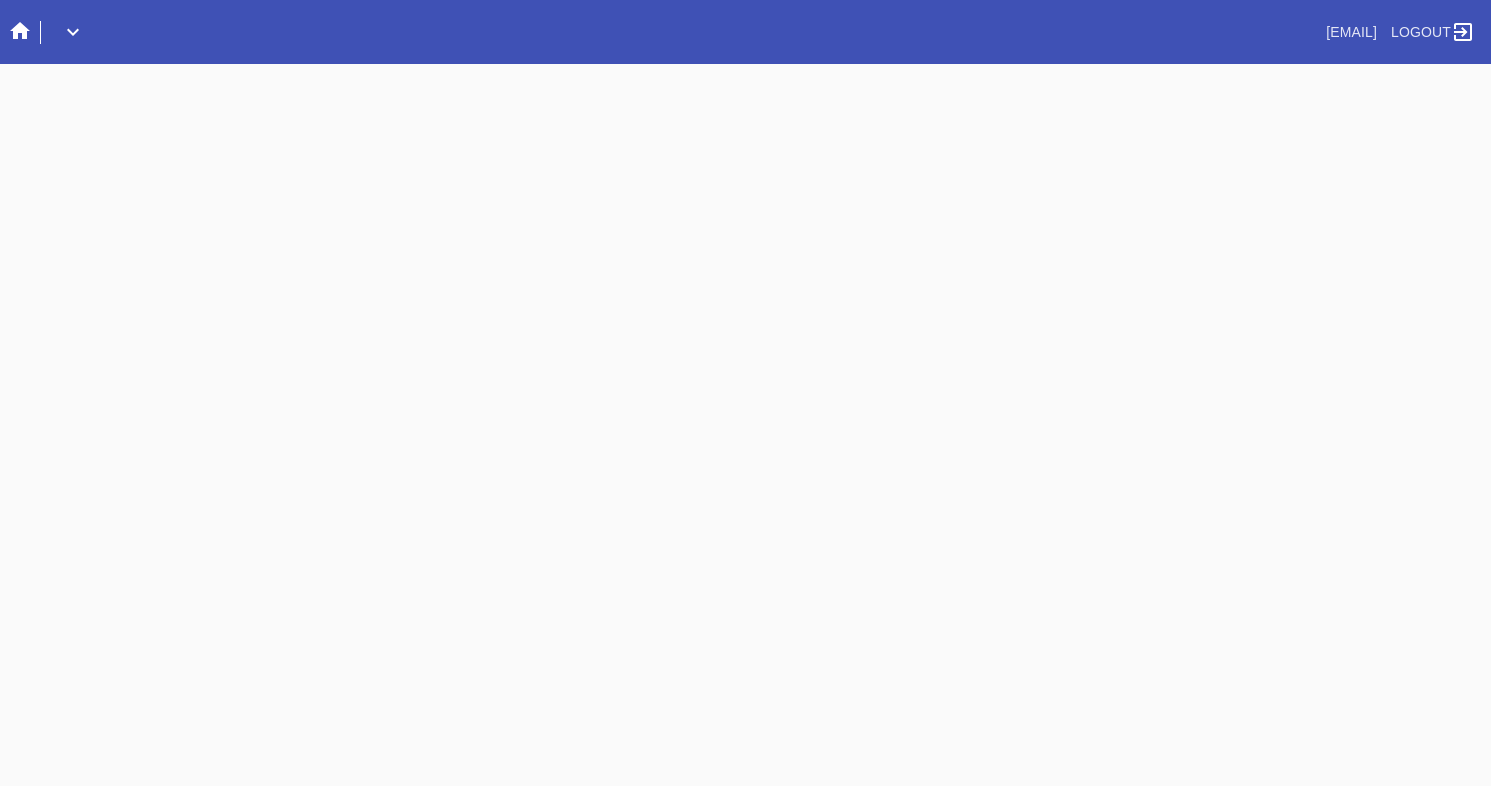 scroll, scrollTop: 0, scrollLeft: 0, axis: both 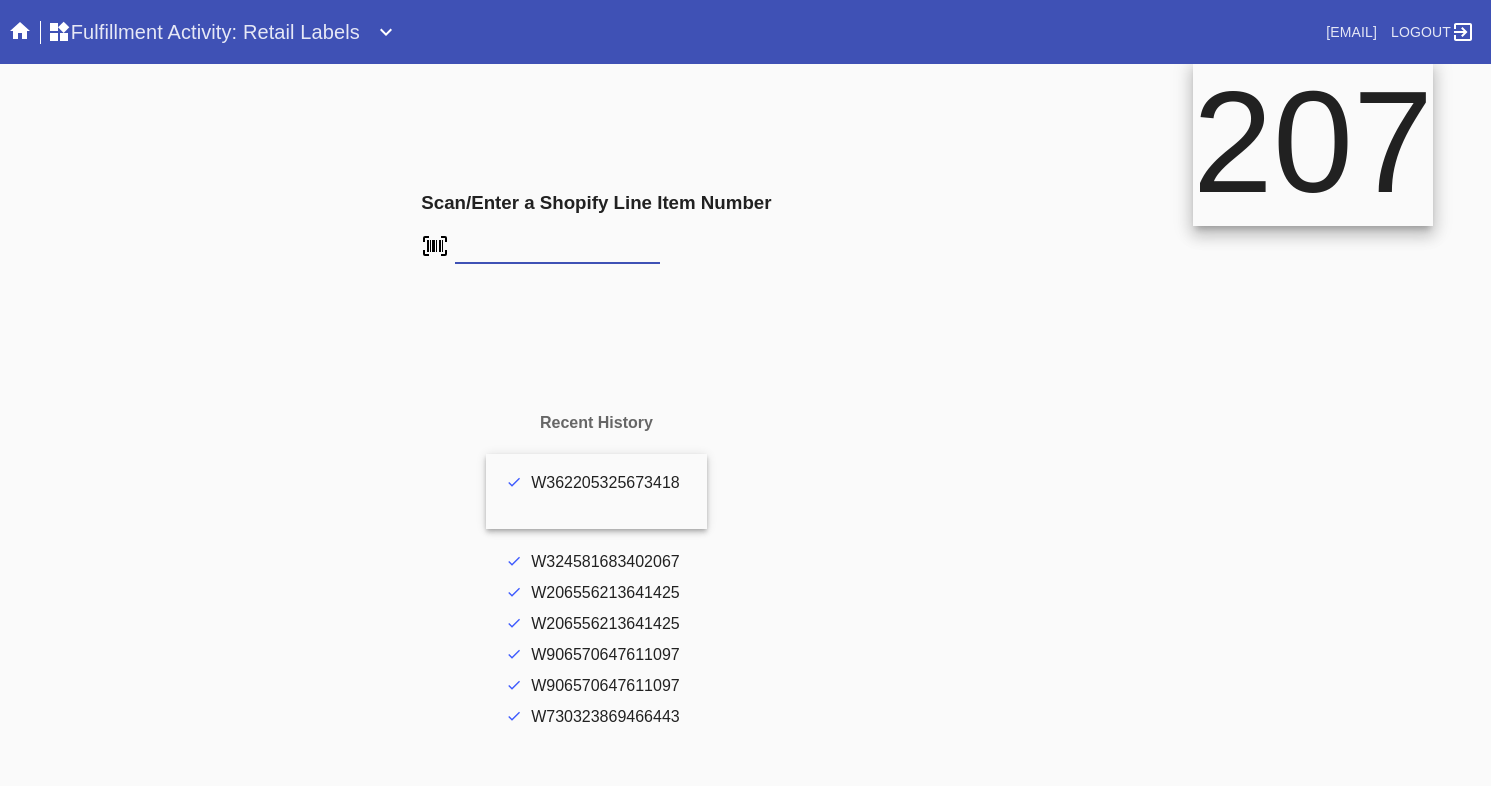 type on "L5778176" 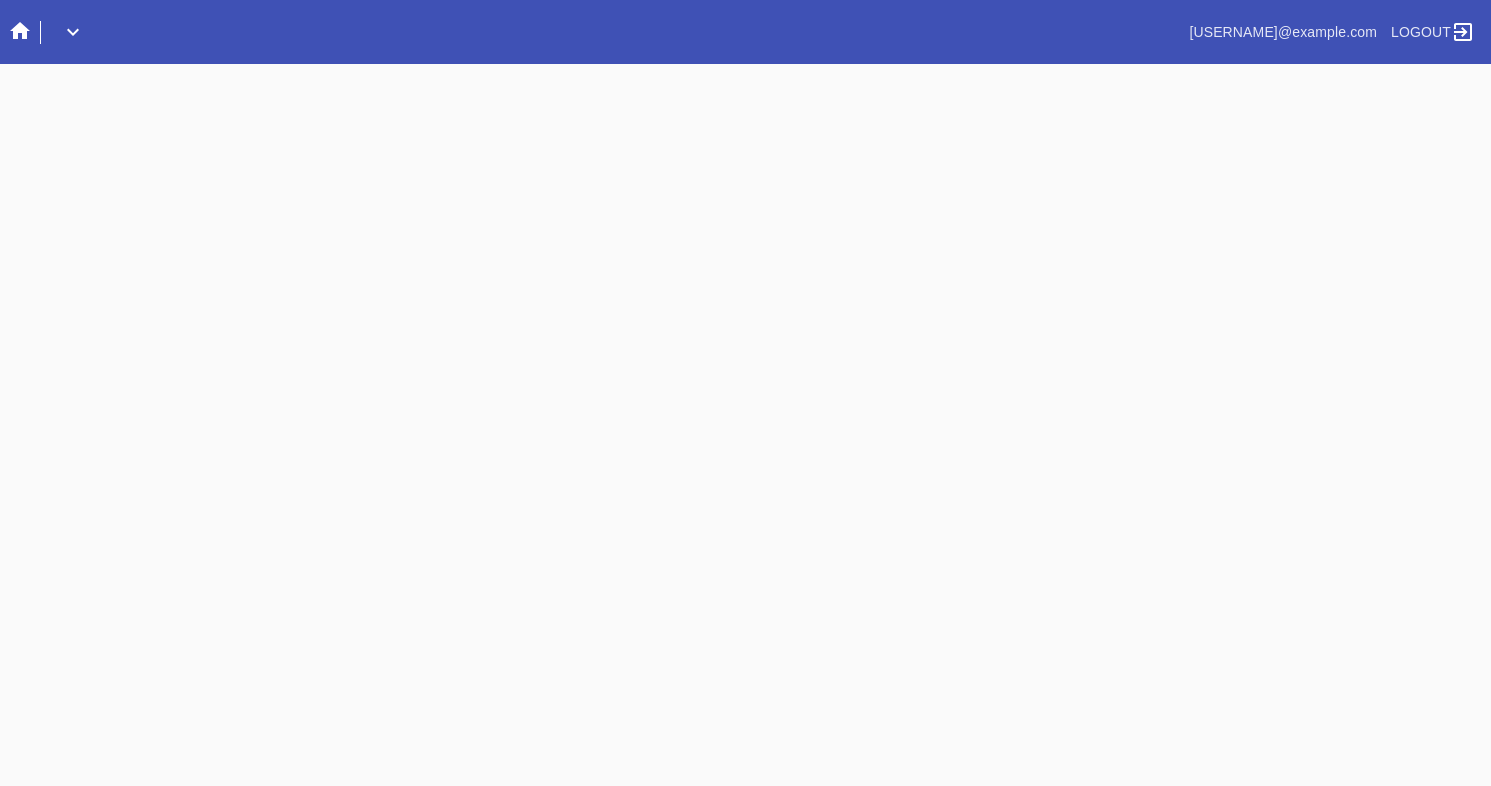 scroll, scrollTop: 0, scrollLeft: 0, axis: both 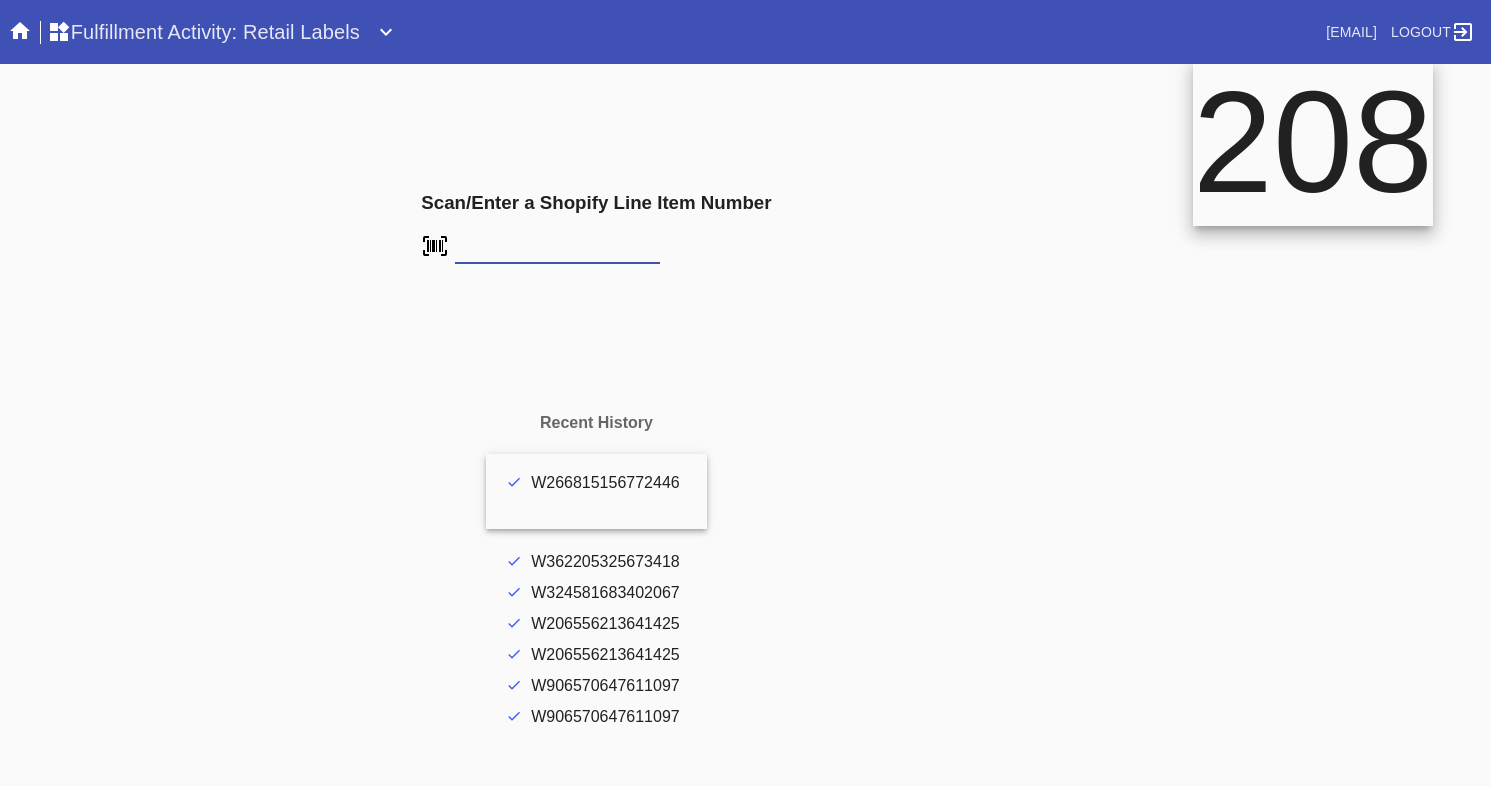 type on "[NUMBER]" 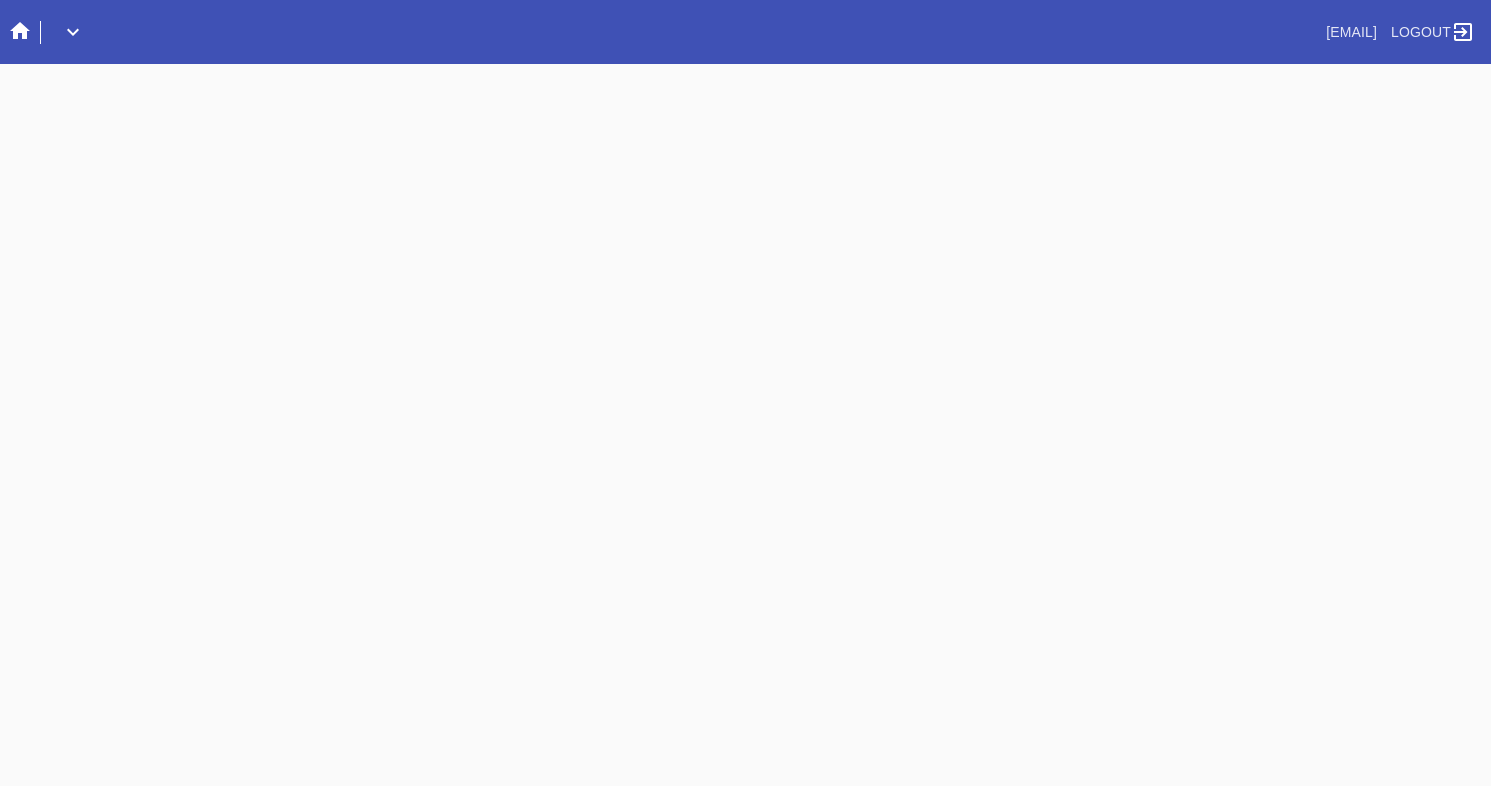 scroll, scrollTop: 0, scrollLeft: 0, axis: both 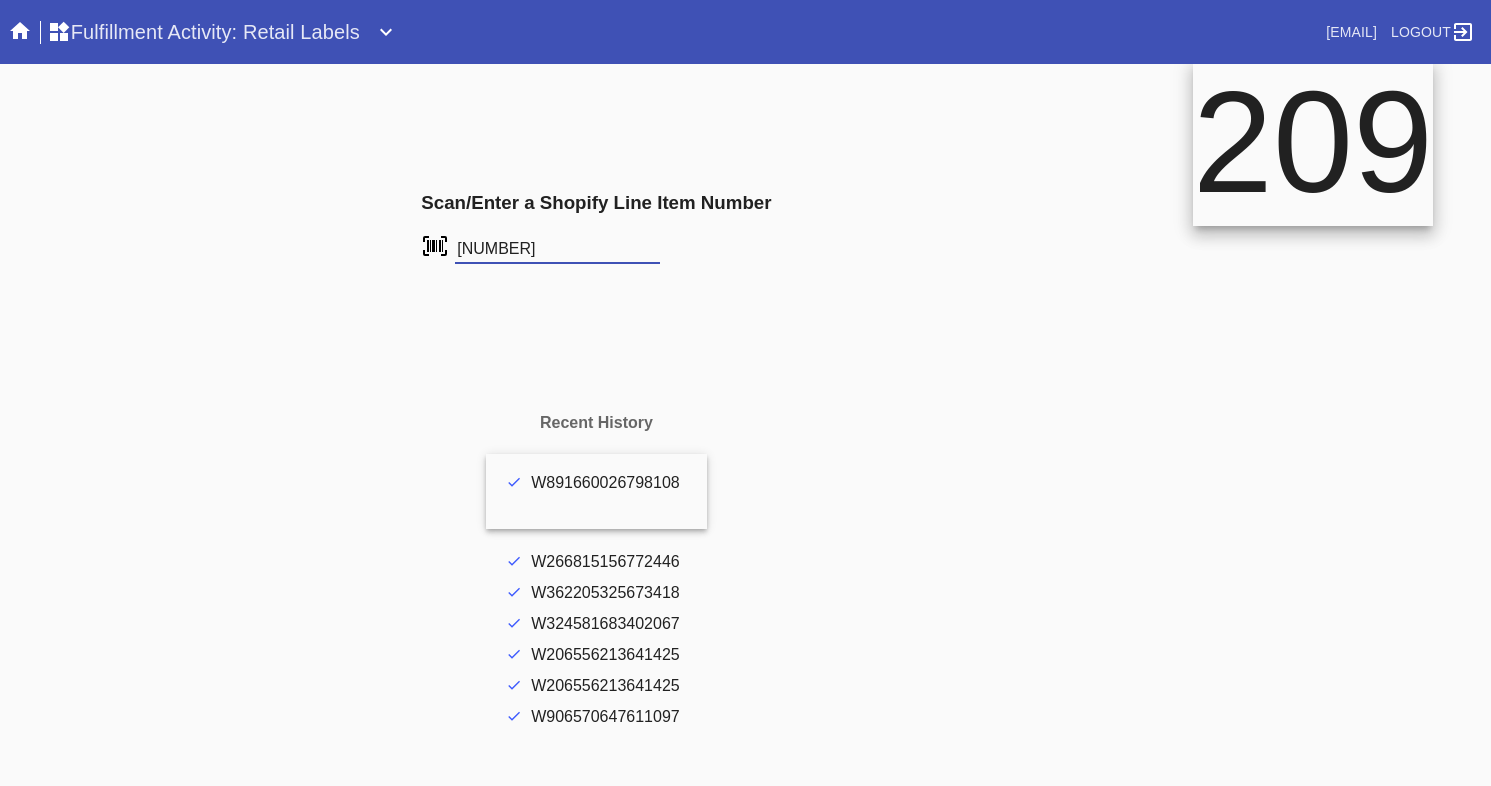 type on "FS-474782032" 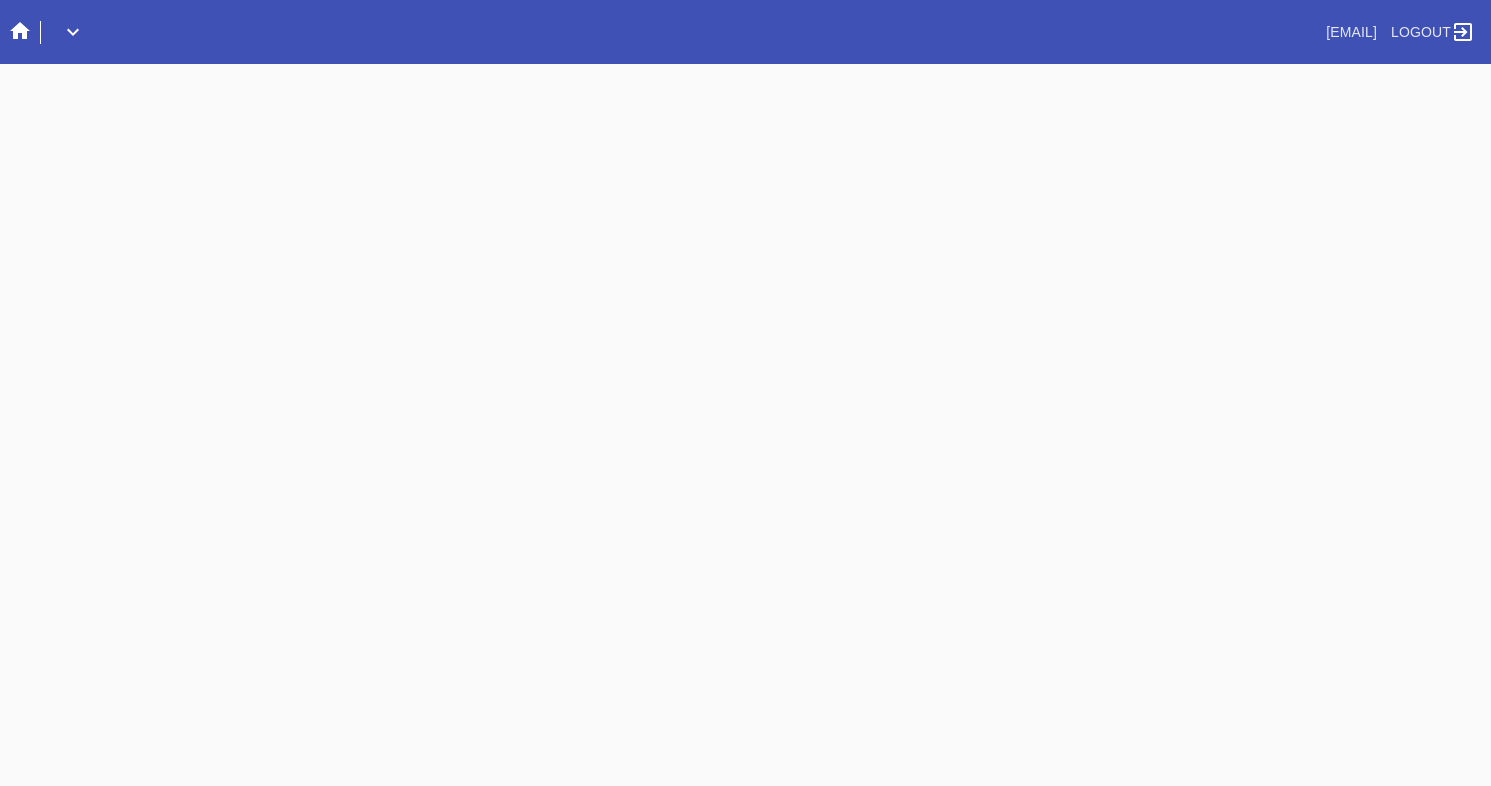 scroll, scrollTop: 0, scrollLeft: 0, axis: both 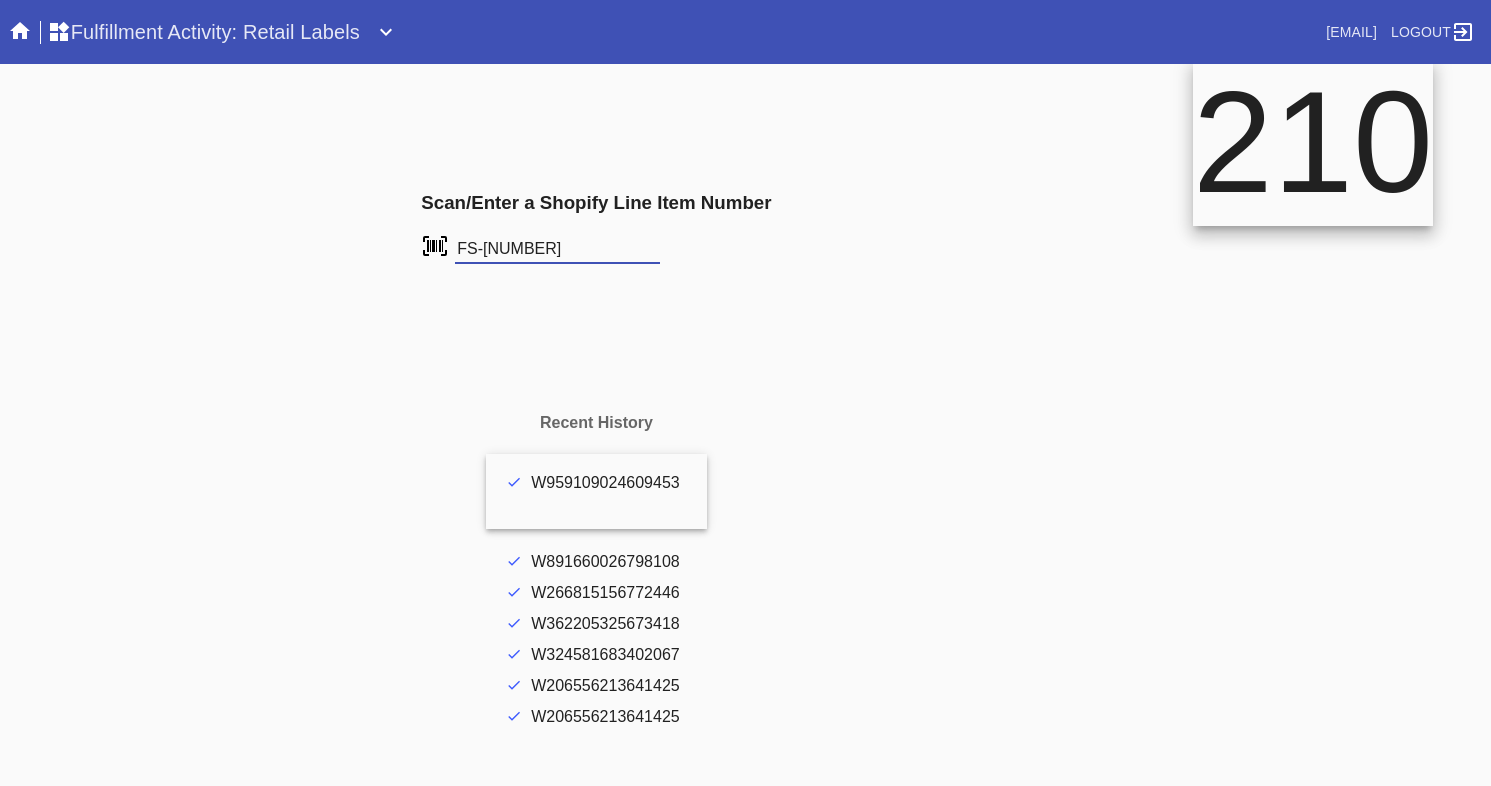 type on "FS-984563529" 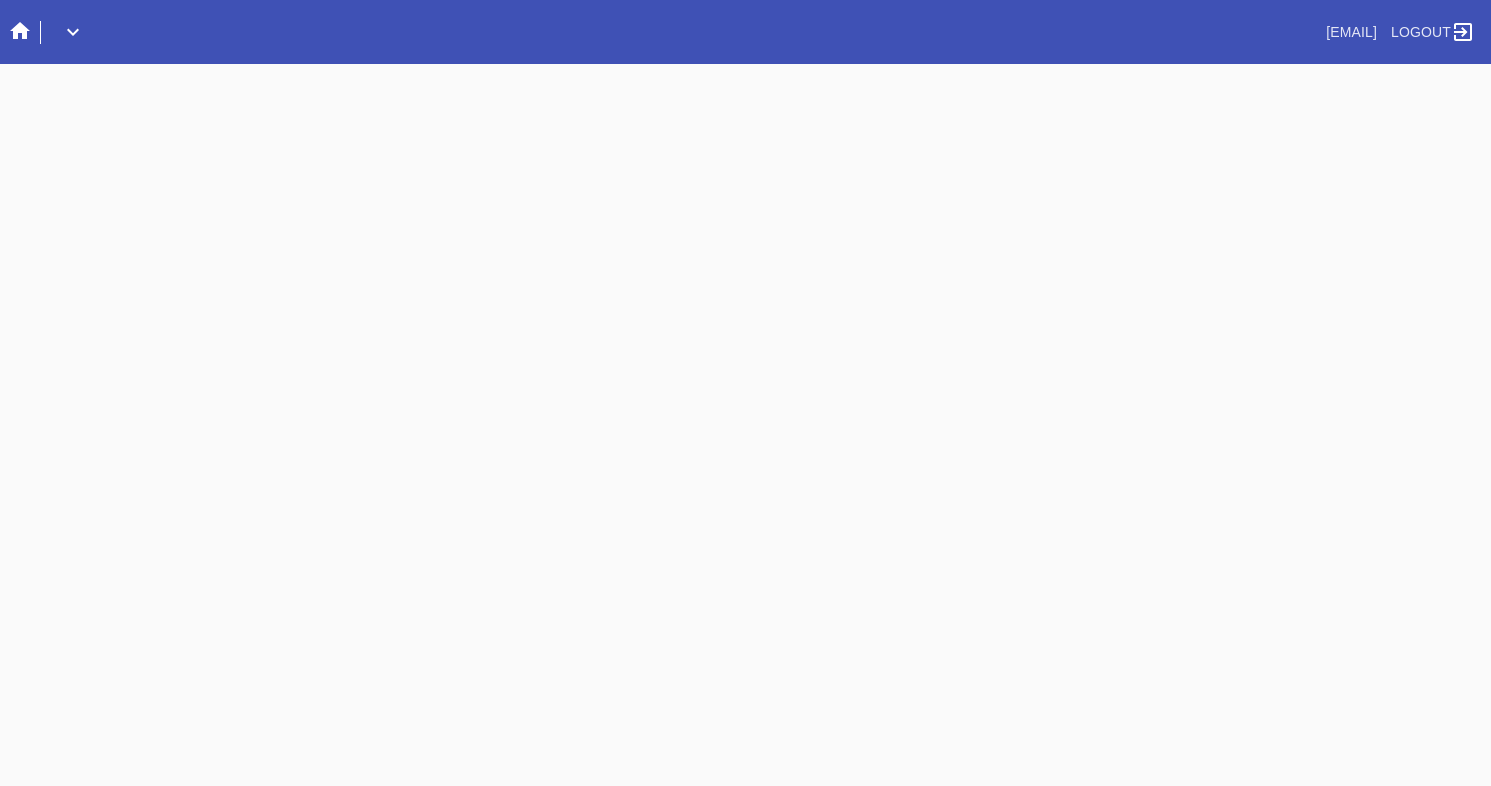 scroll, scrollTop: 0, scrollLeft: 0, axis: both 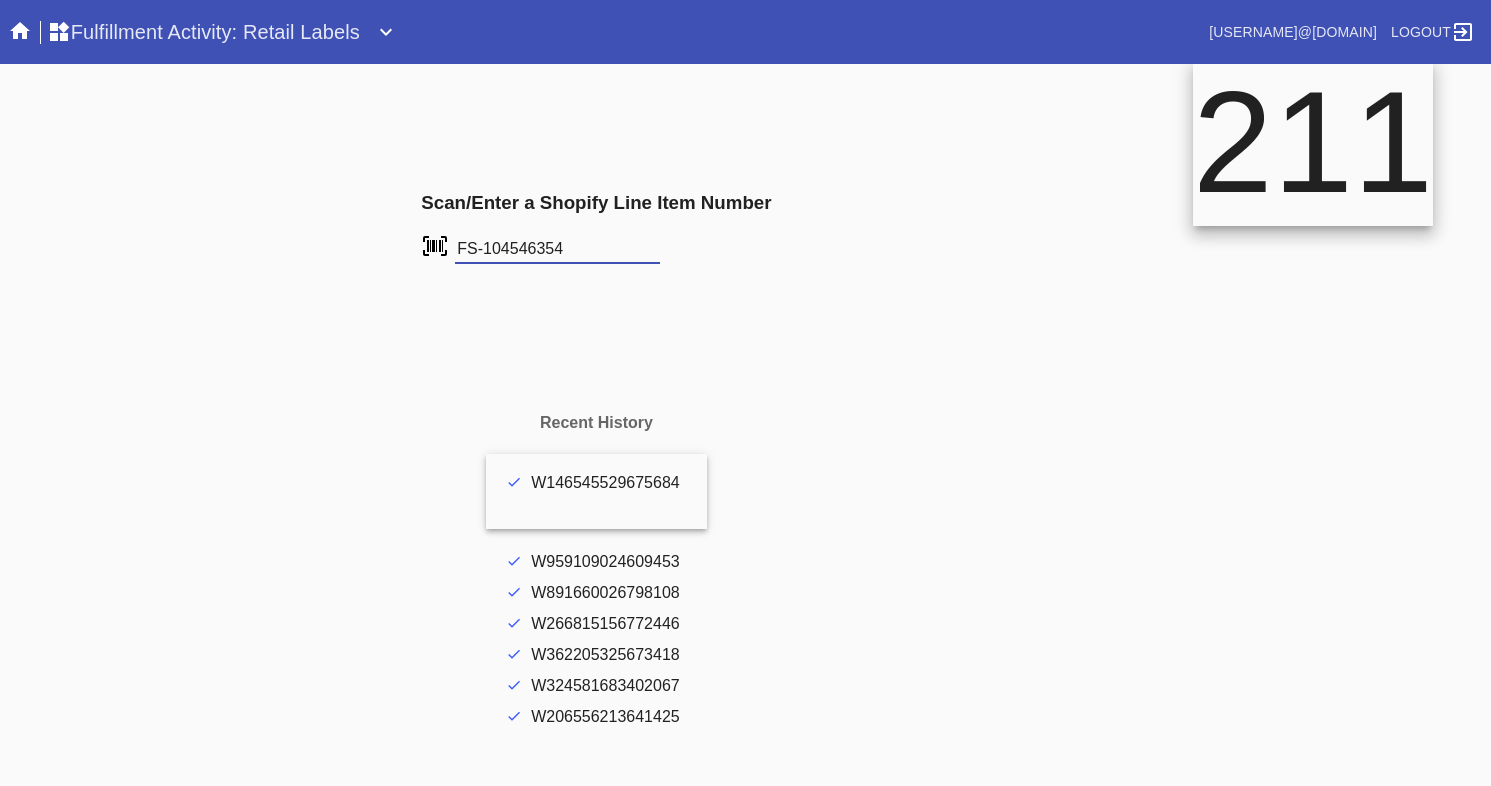 type on "FS-104546354" 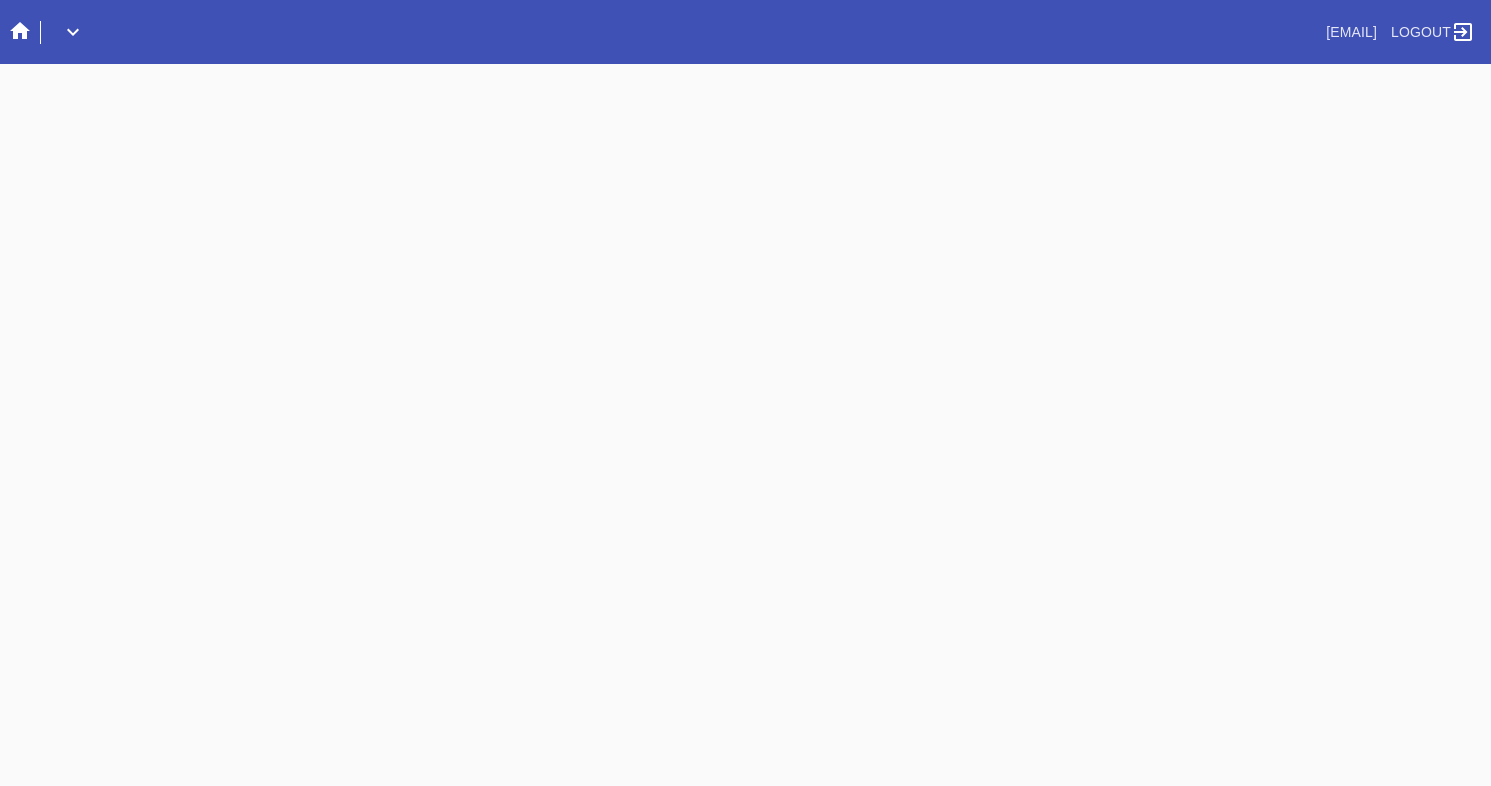 scroll, scrollTop: 0, scrollLeft: 0, axis: both 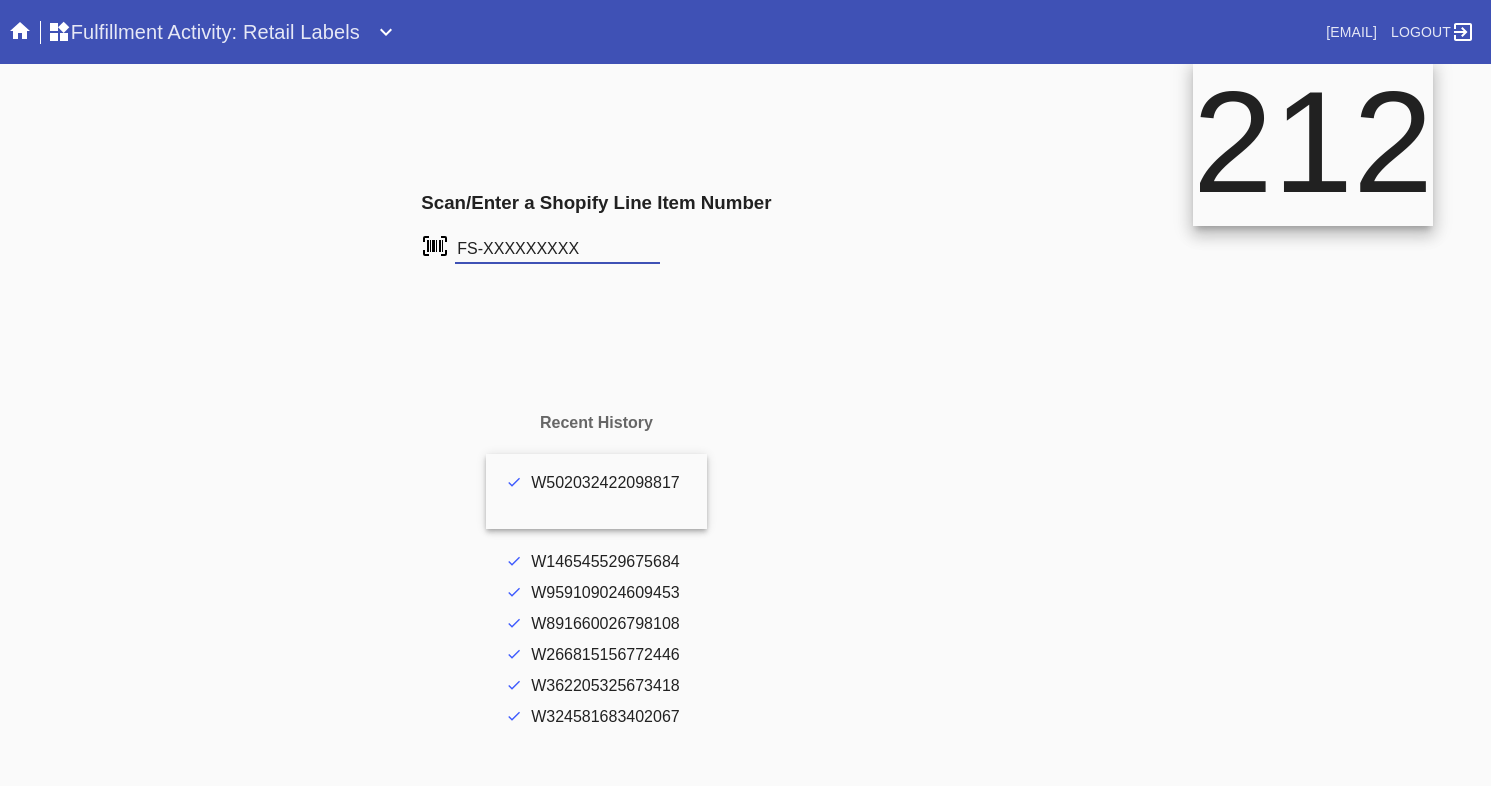 type on "FS-XXXXXXXXX" 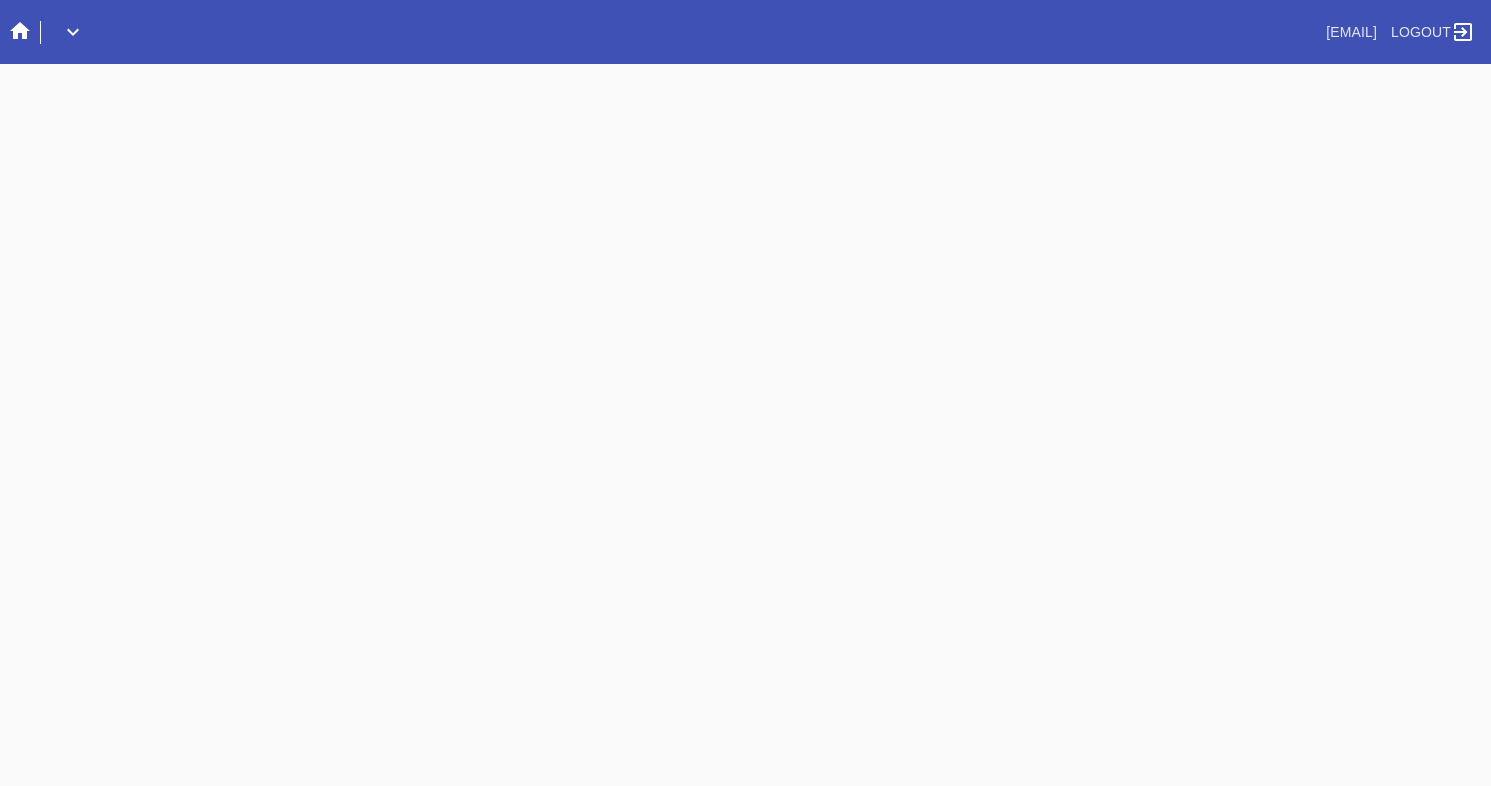 scroll, scrollTop: 0, scrollLeft: 0, axis: both 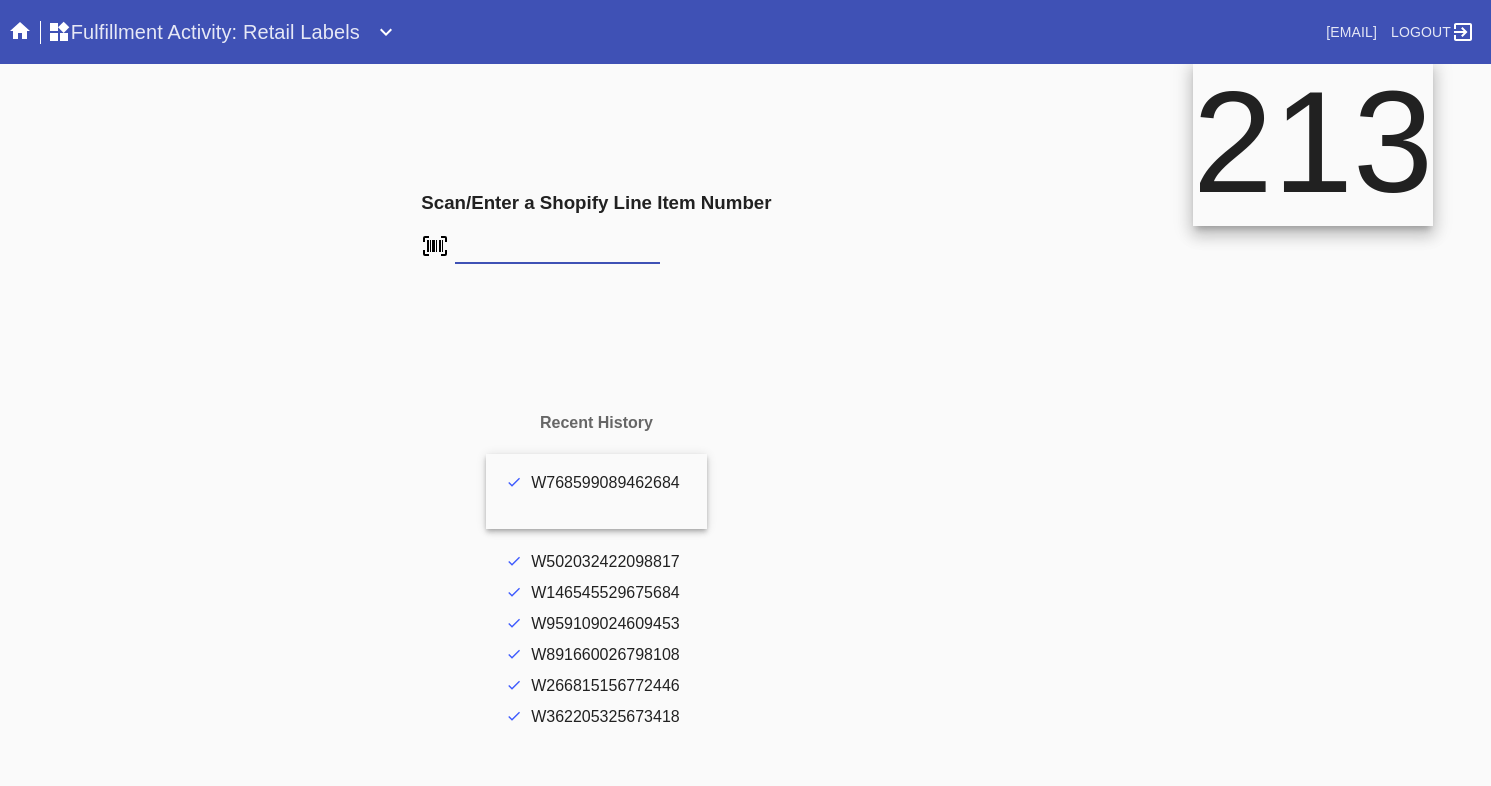 type on "FS-961387531" 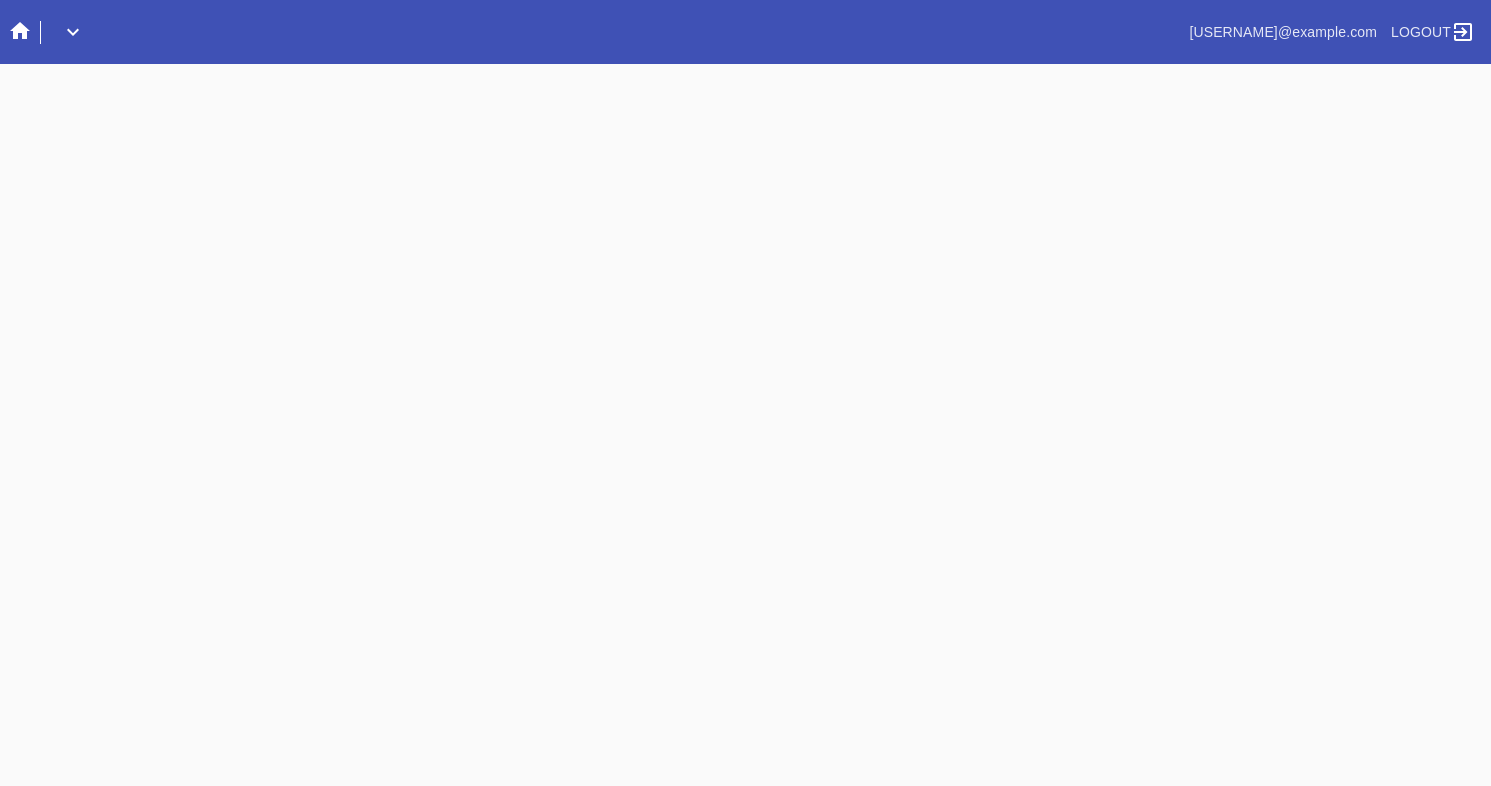 scroll, scrollTop: 0, scrollLeft: 0, axis: both 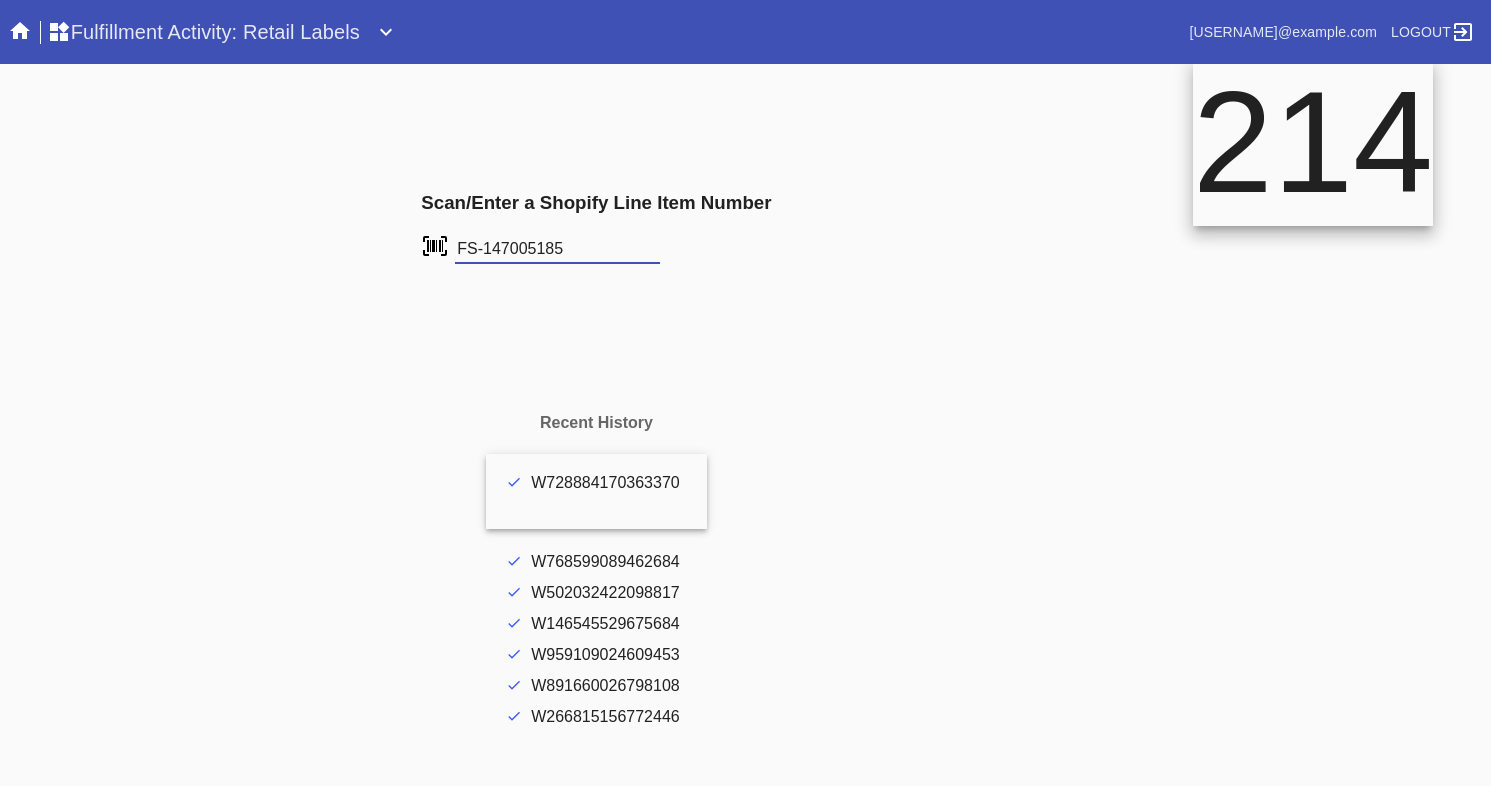 type on "FS-147005185" 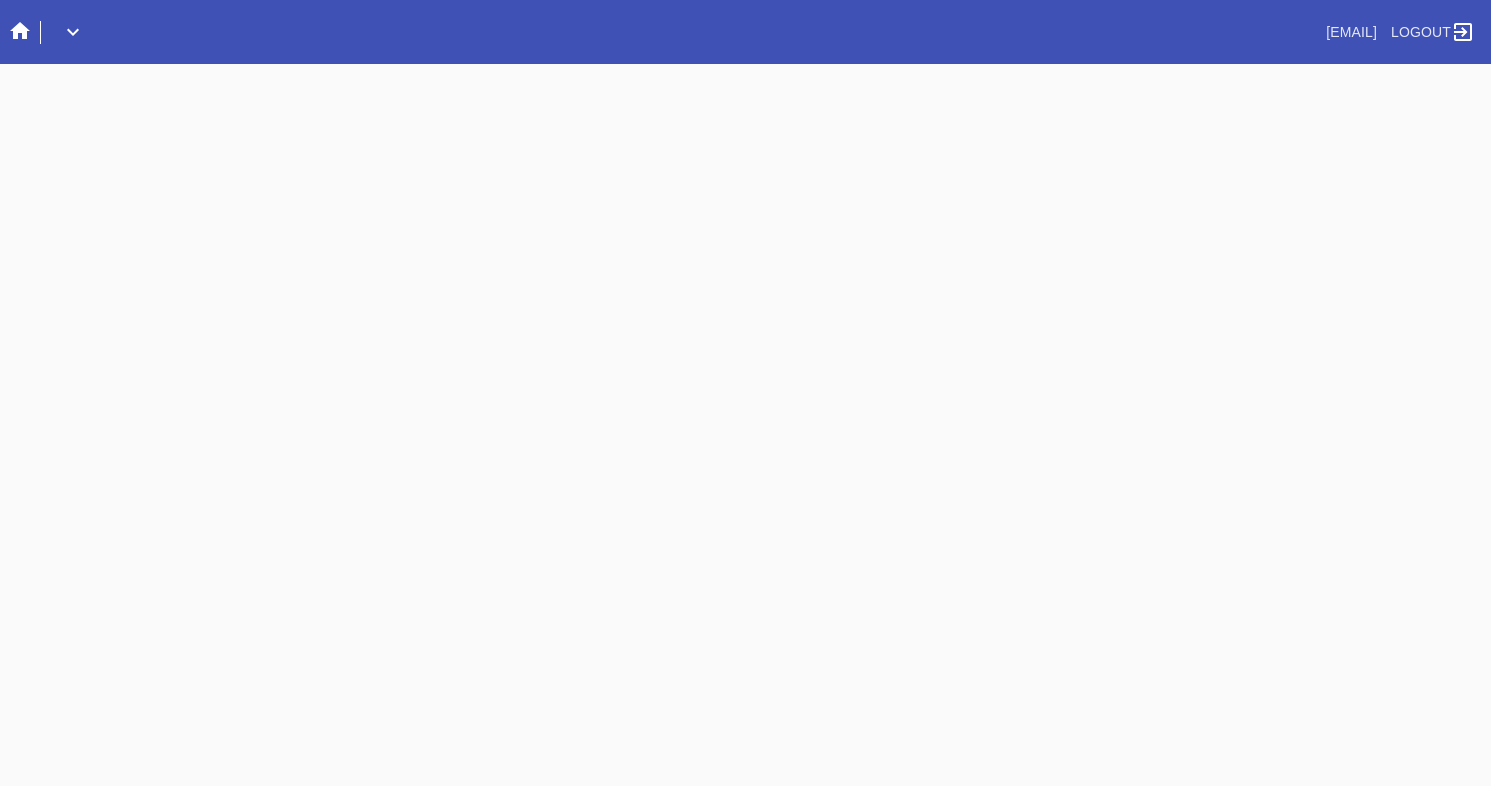 scroll, scrollTop: 0, scrollLeft: 0, axis: both 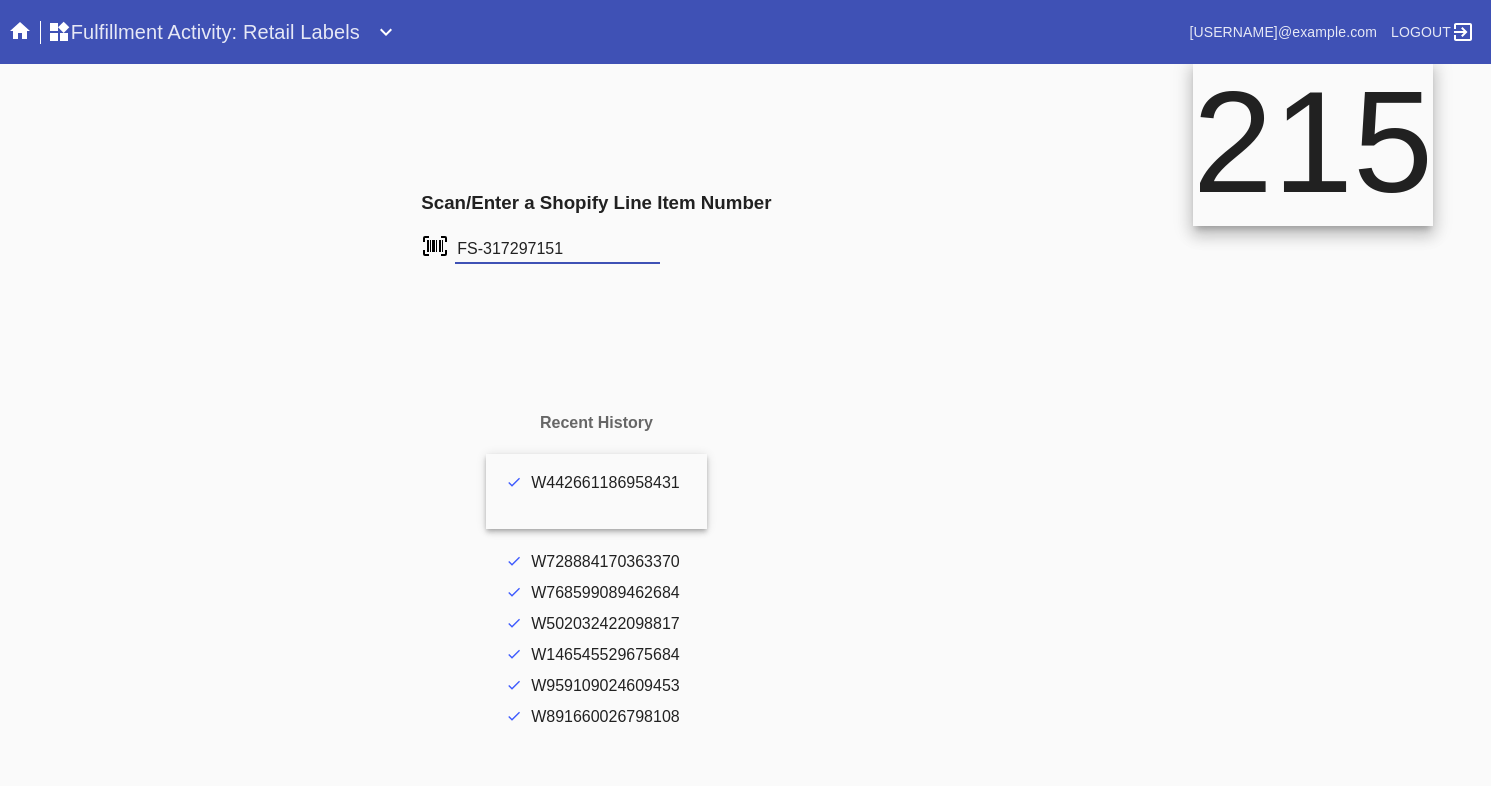 type on "FS-317297151" 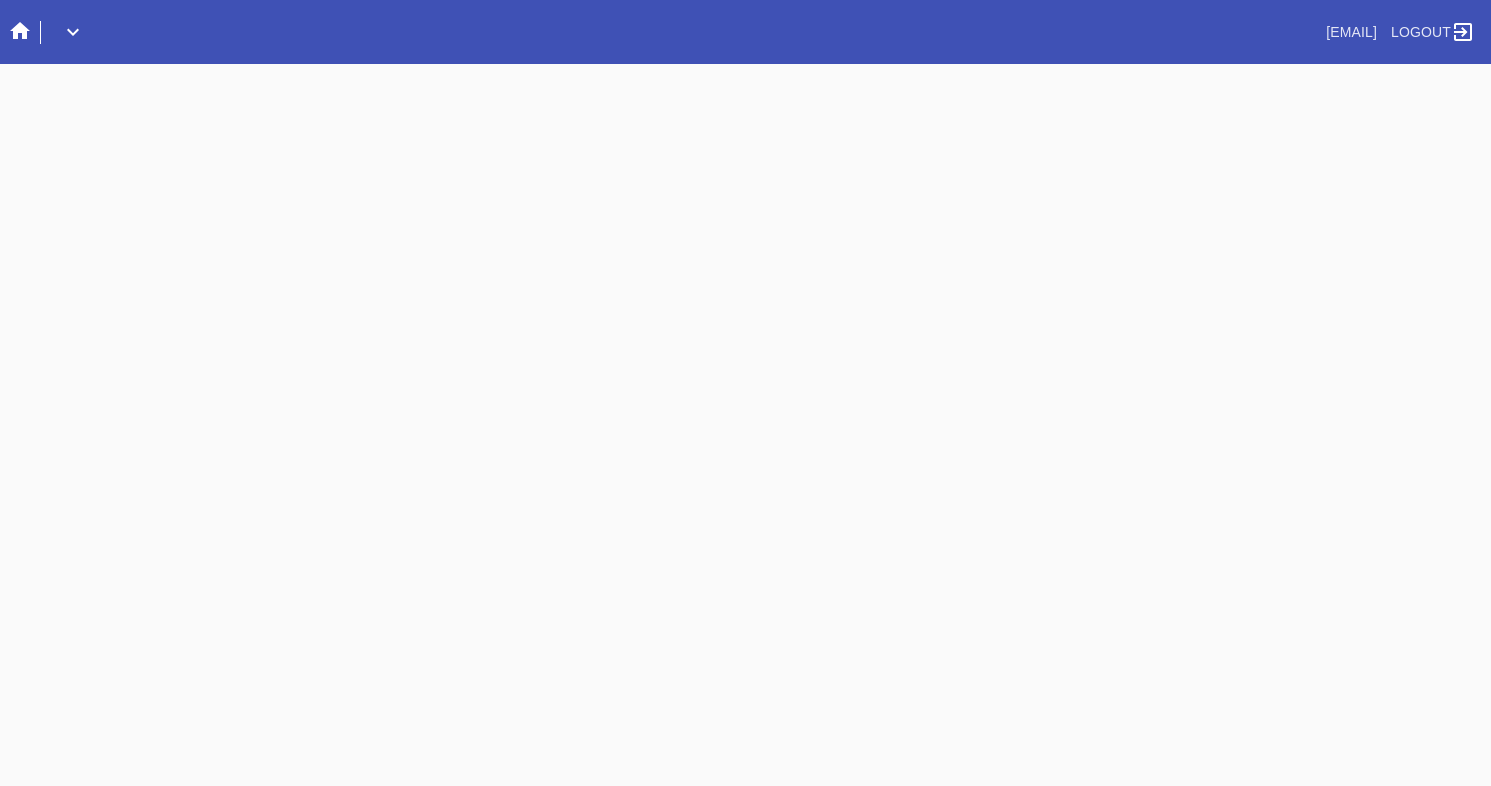 scroll, scrollTop: 0, scrollLeft: 0, axis: both 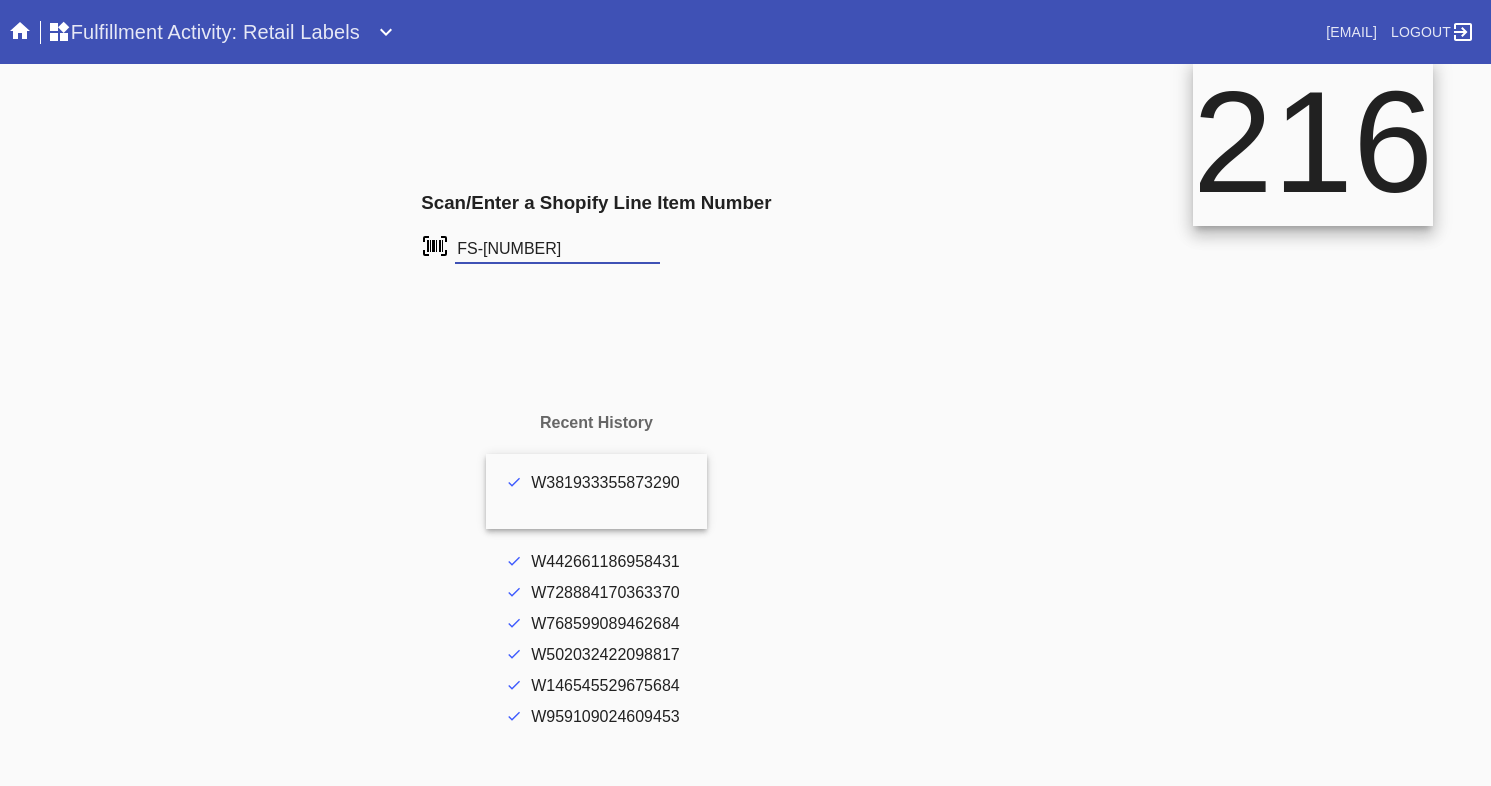 type on "FS-[NUMBER]" 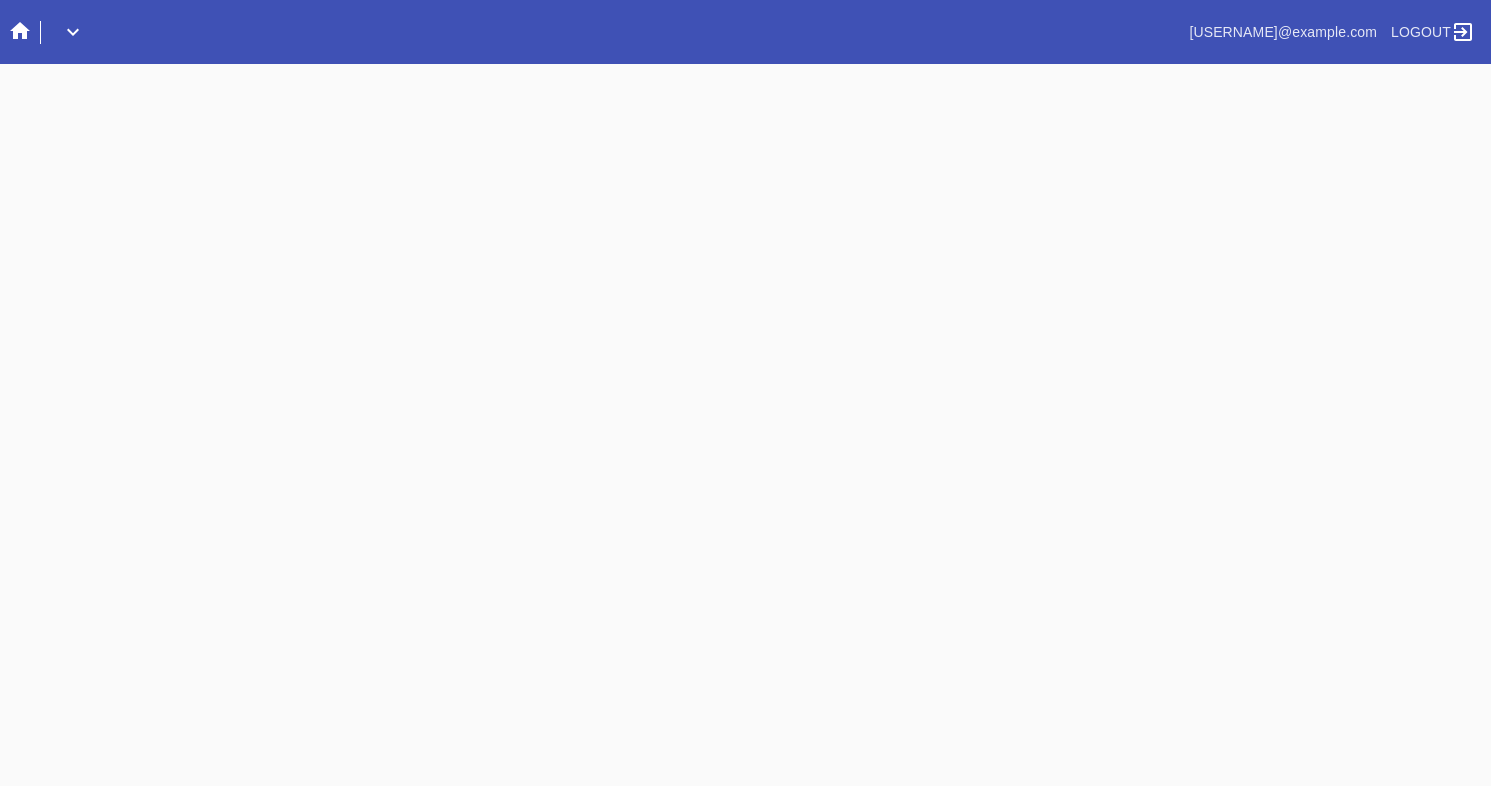 scroll, scrollTop: 0, scrollLeft: 0, axis: both 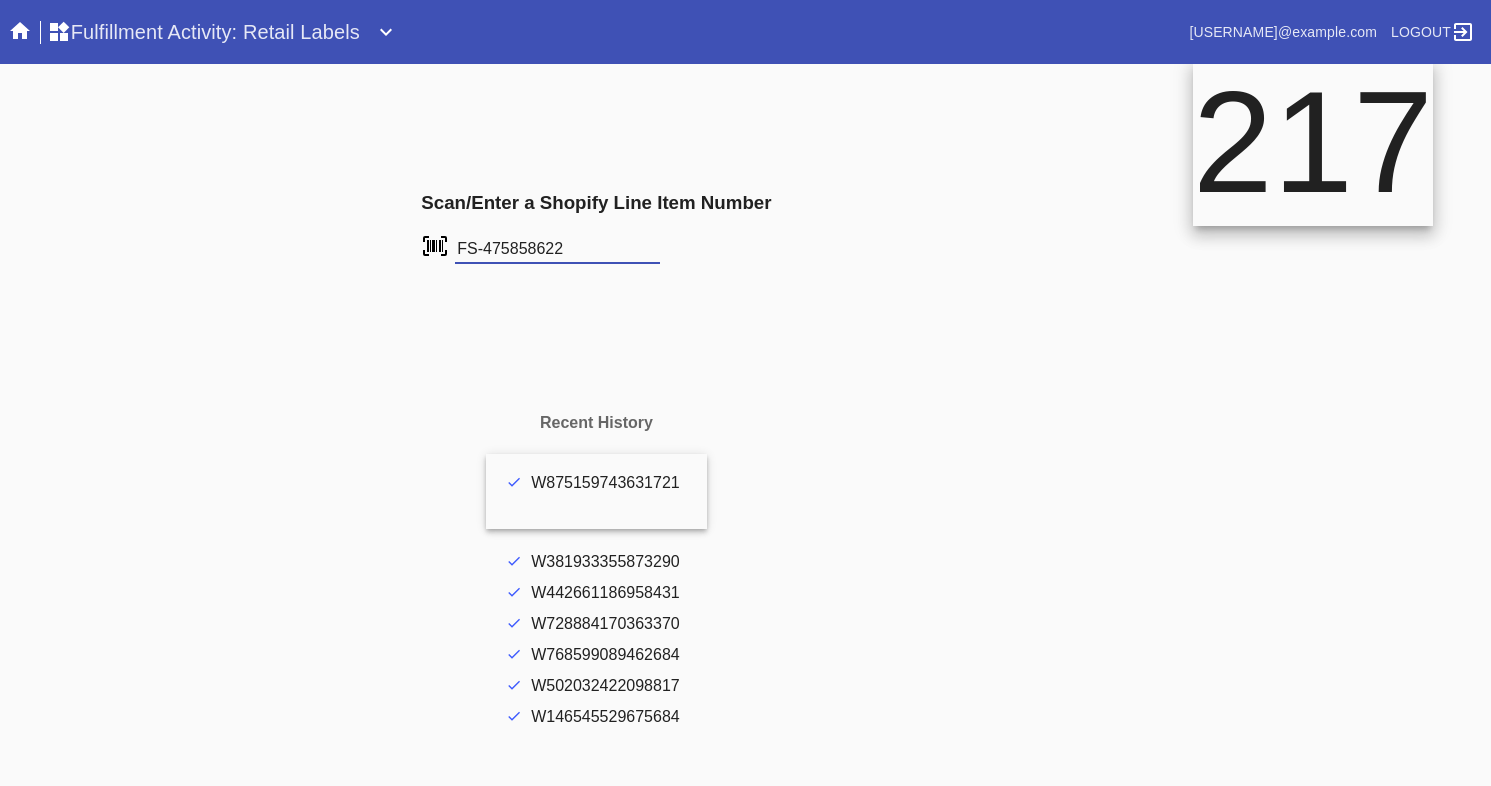 type on "FS-475858622" 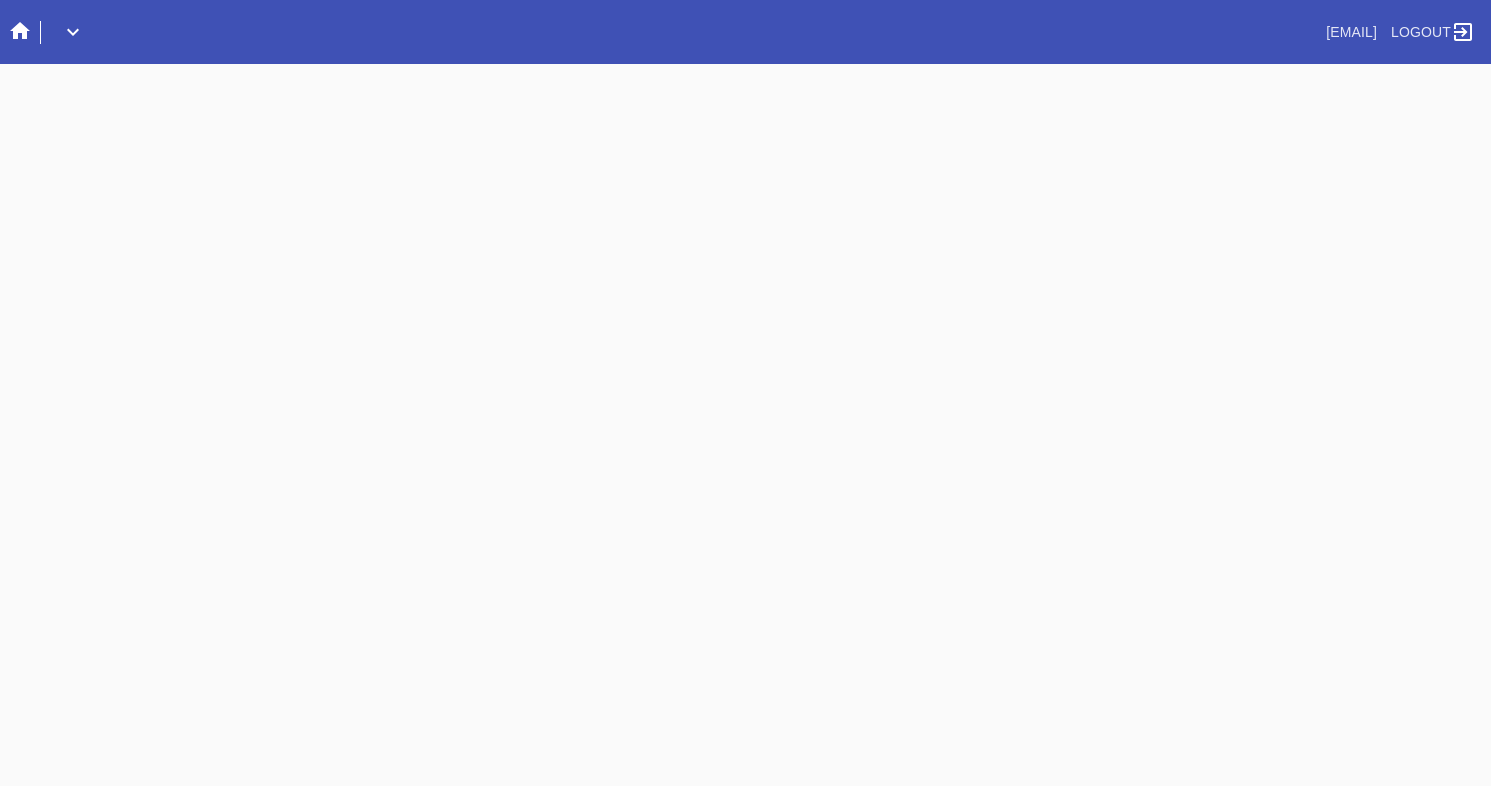 scroll, scrollTop: 0, scrollLeft: 0, axis: both 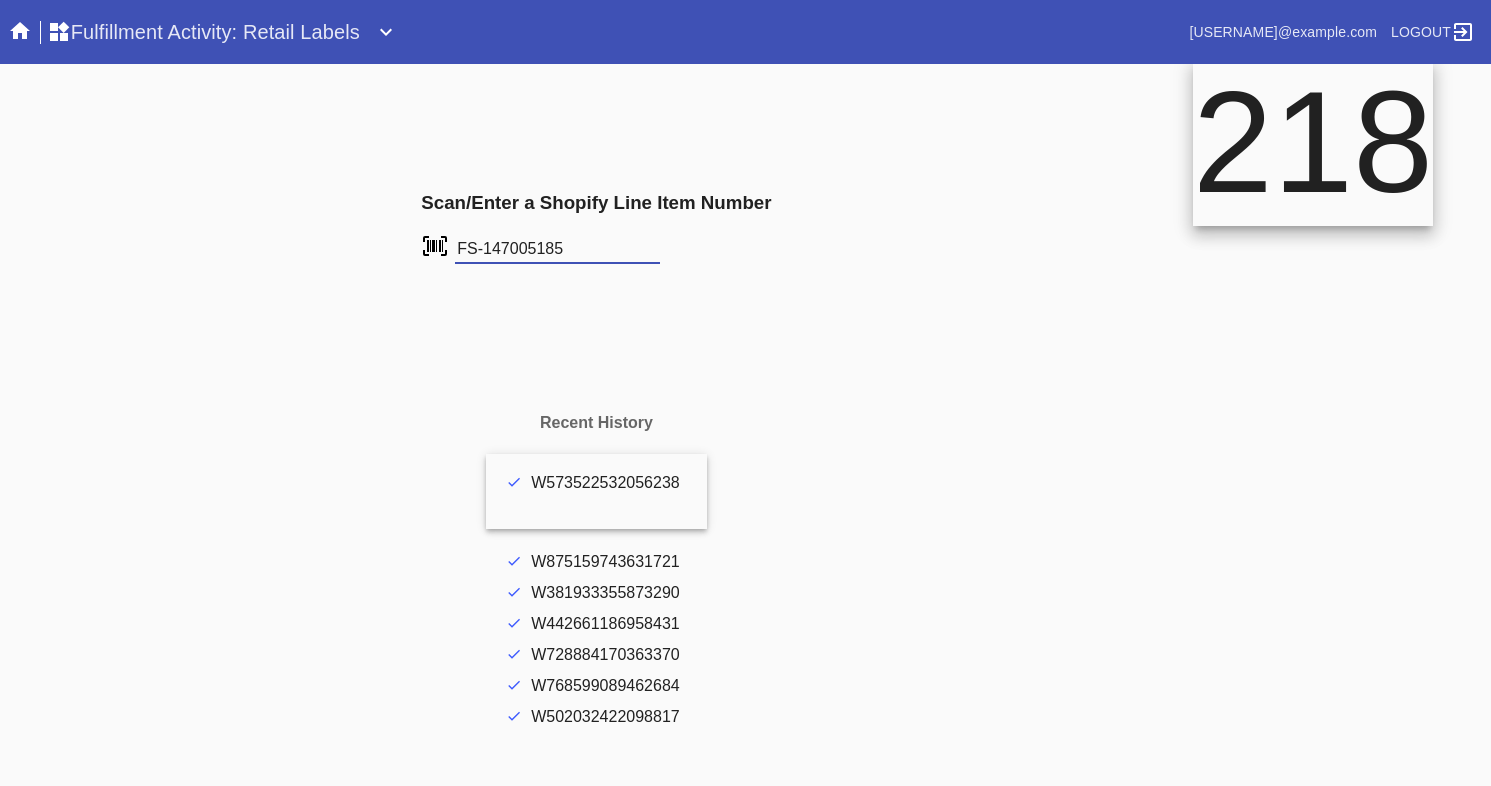 type on "FS-147005185" 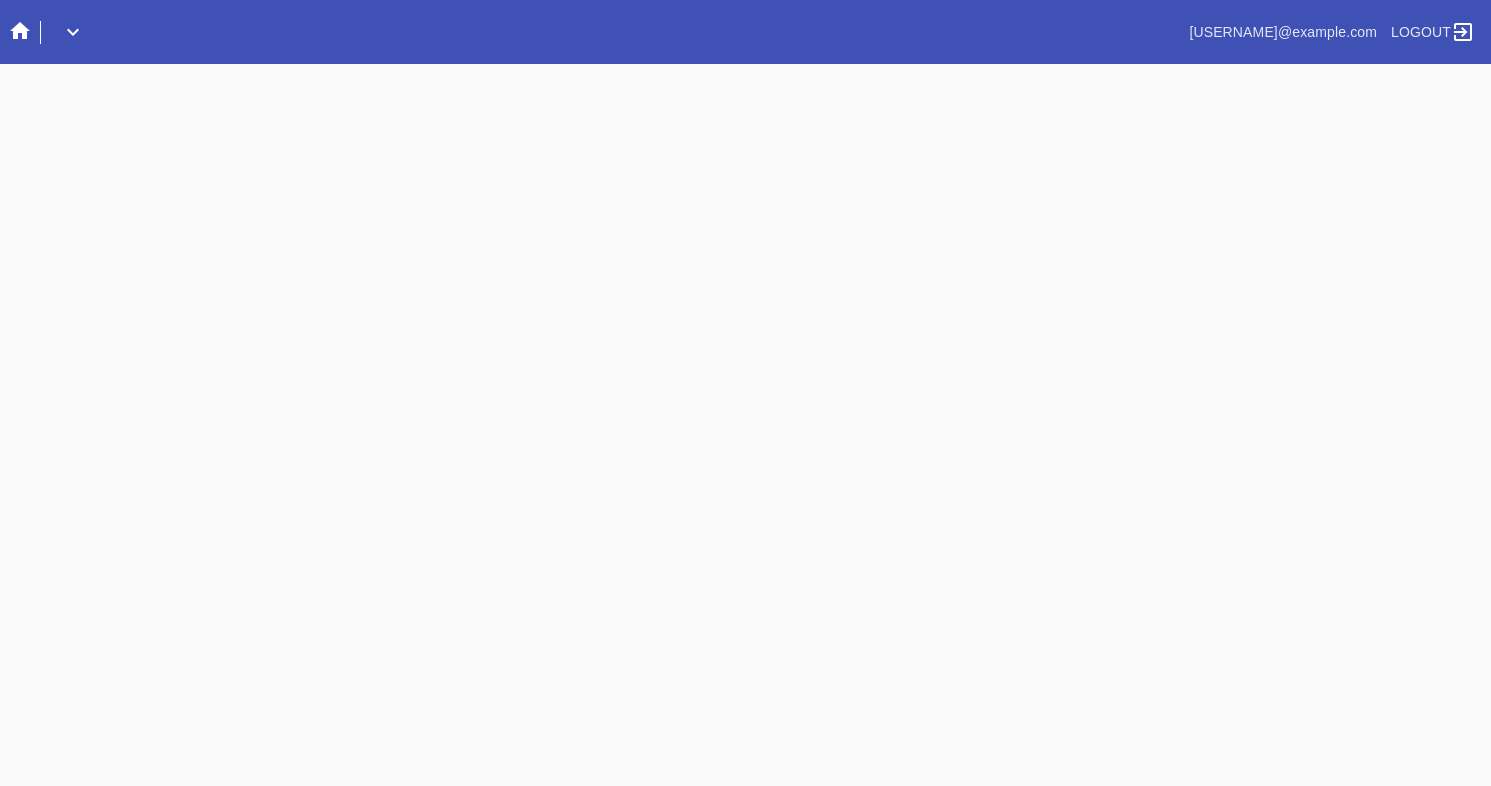 scroll, scrollTop: 0, scrollLeft: 0, axis: both 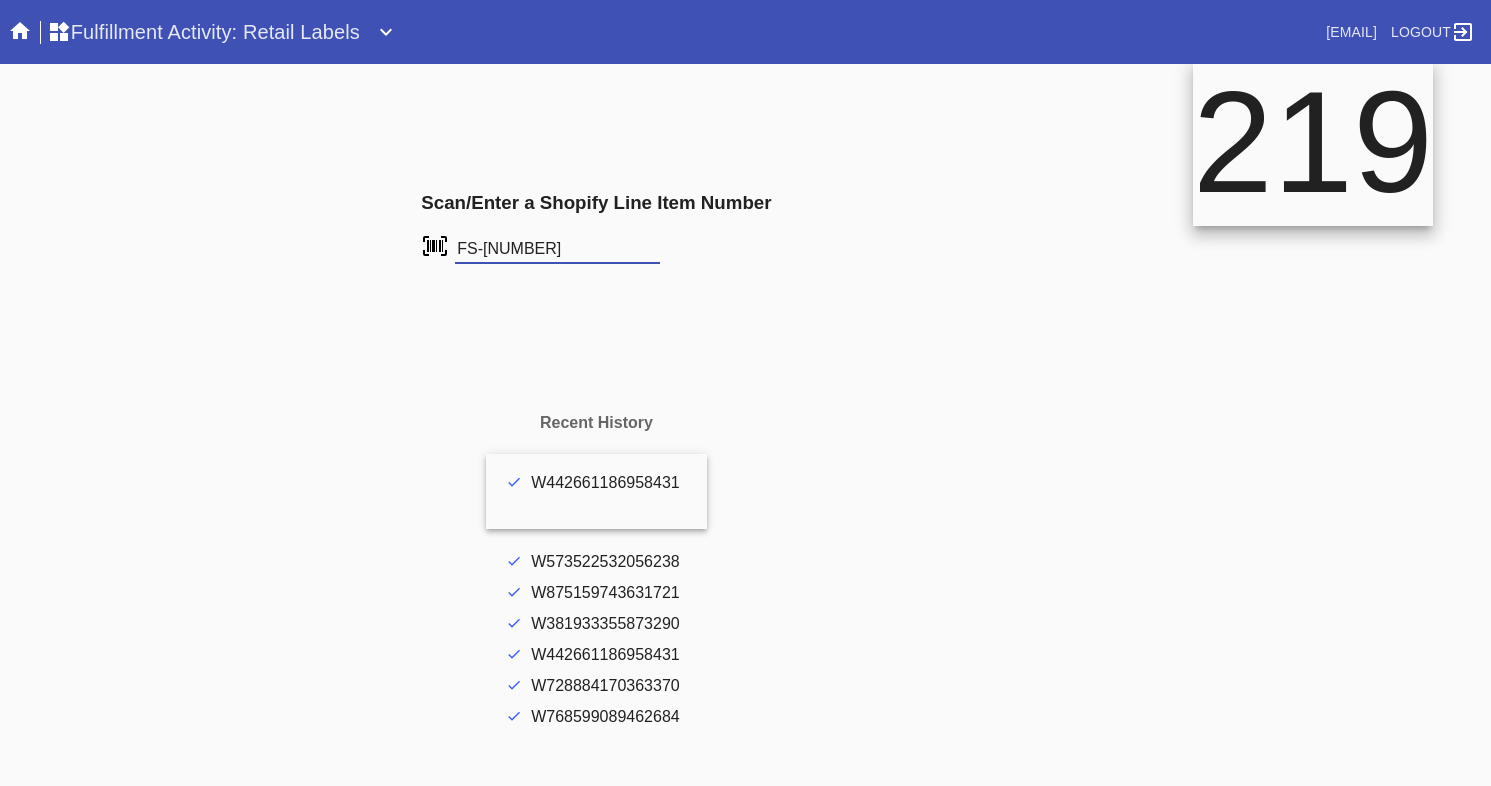 type on "FS-527587148" 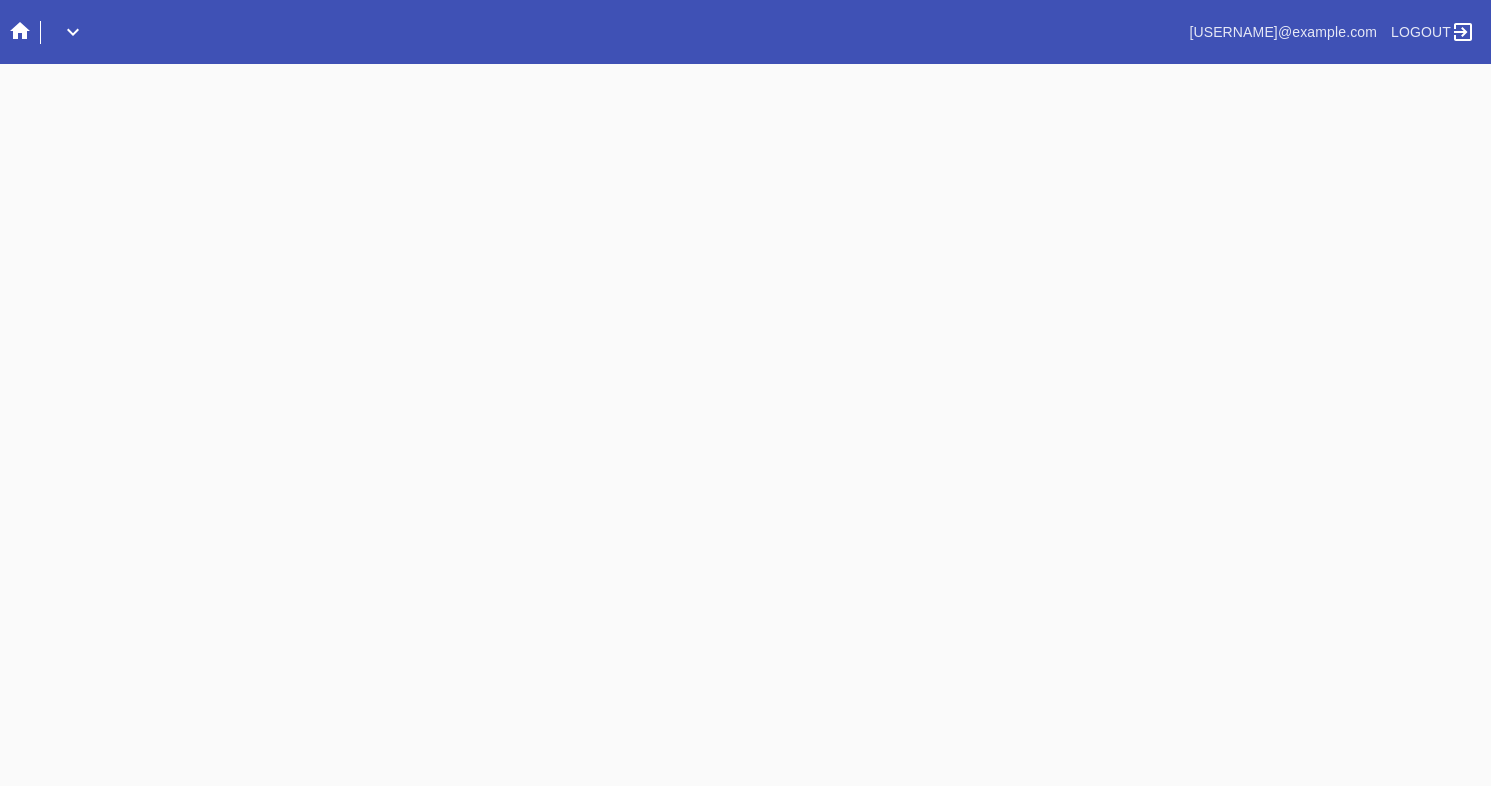 scroll, scrollTop: 0, scrollLeft: 0, axis: both 